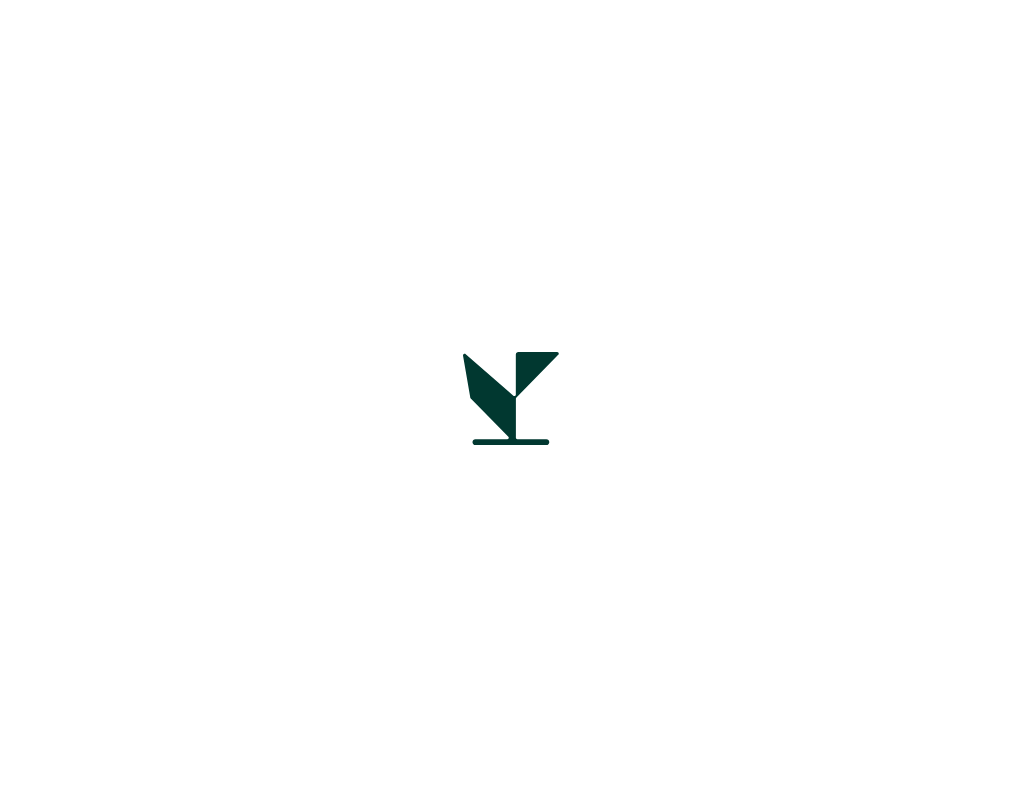 scroll, scrollTop: 0, scrollLeft: 0, axis: both 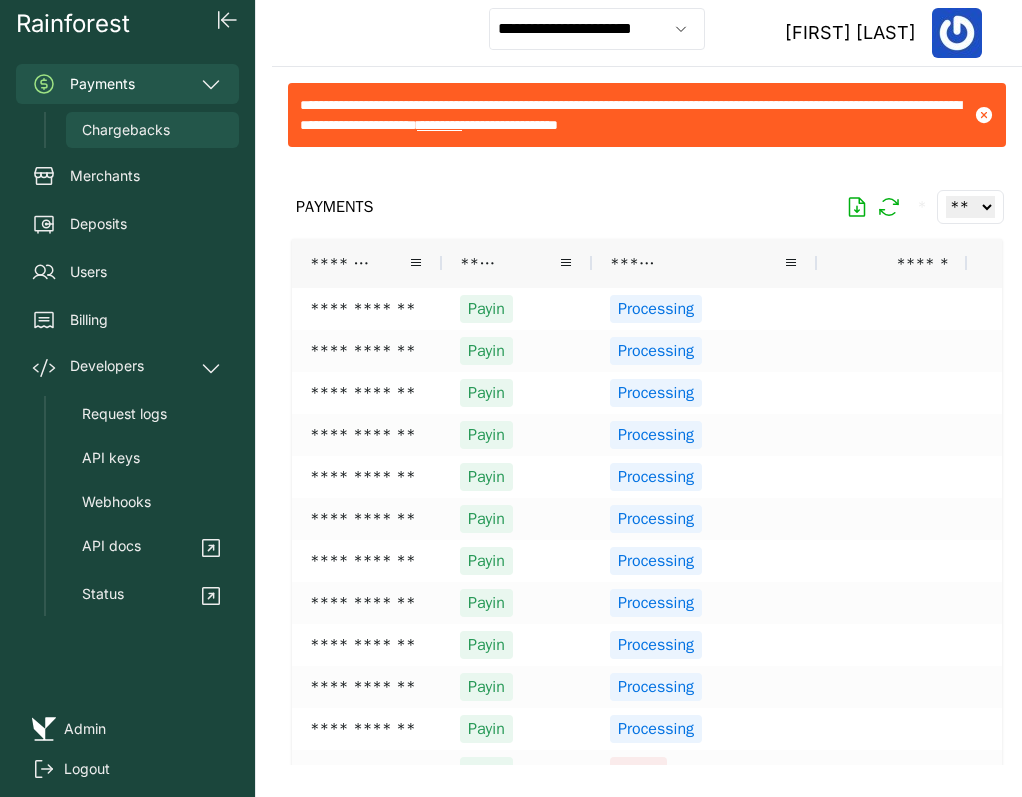 click on "Chargebacks" at bounding box center (126, 130) 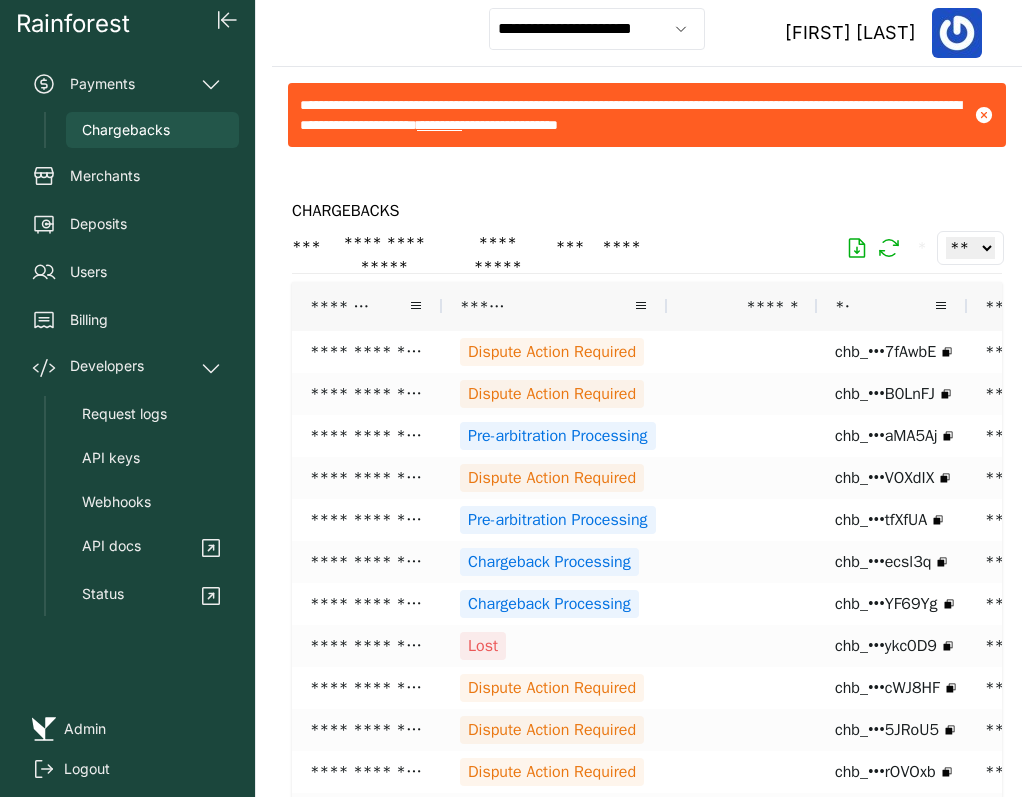 click 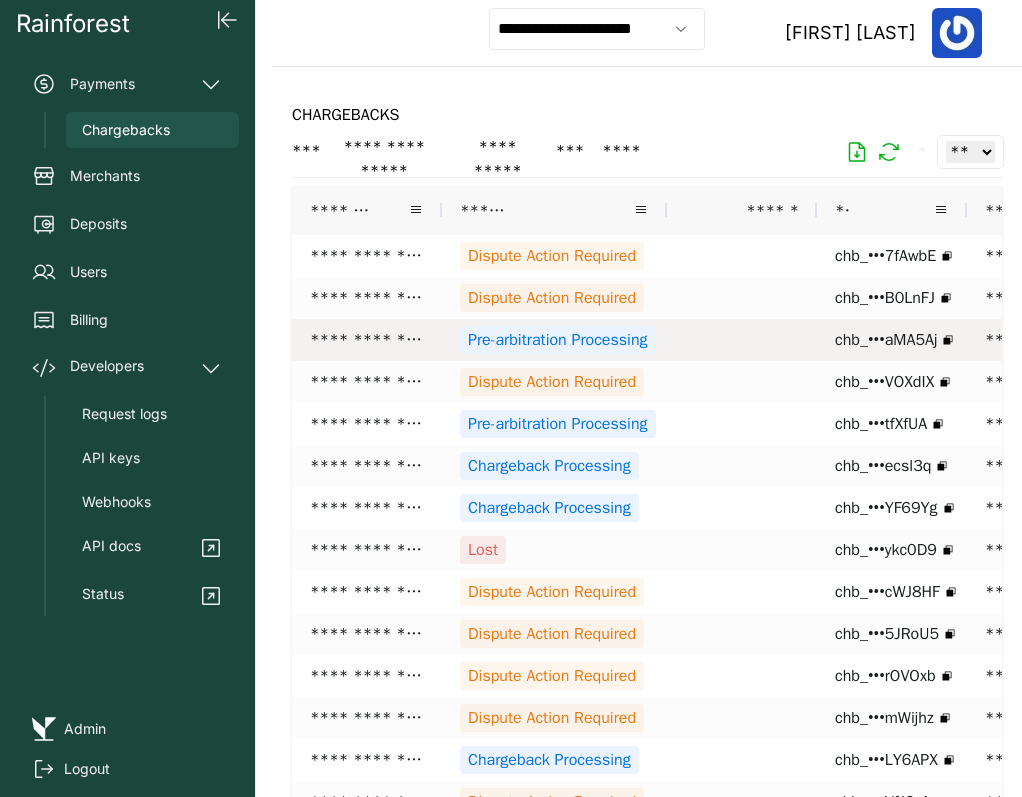 scroll, scrollTop: 0, scrollLeft: 19, axis: horizontal 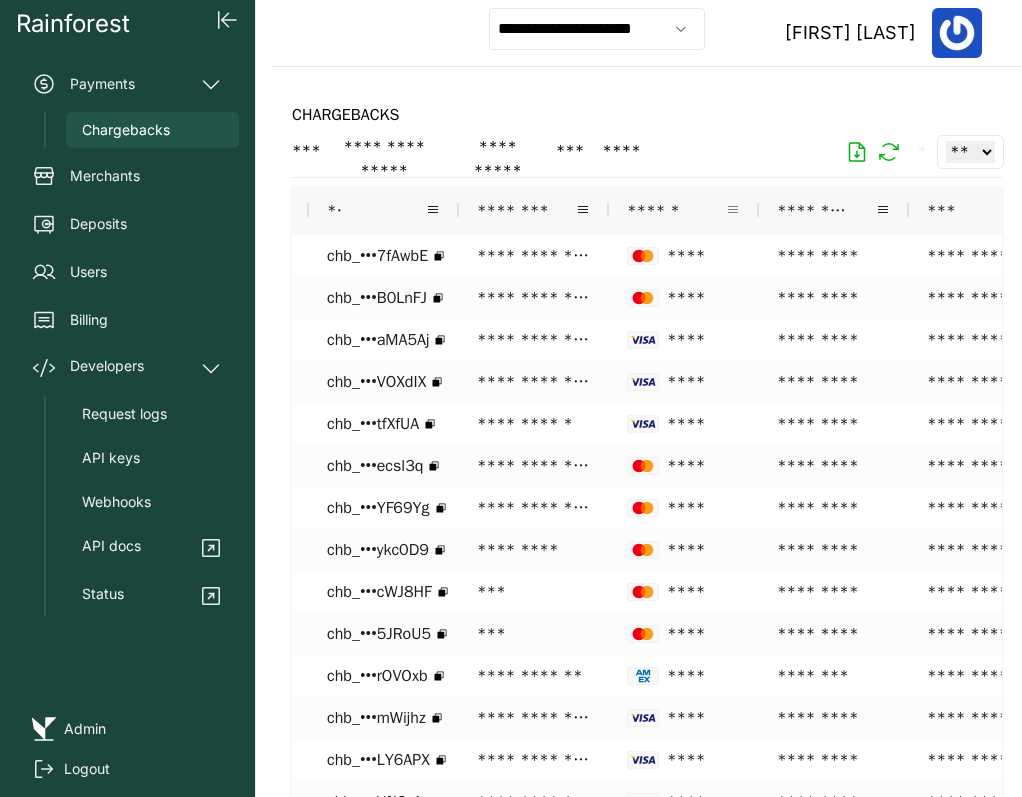 click at bounding box center (733, 210) 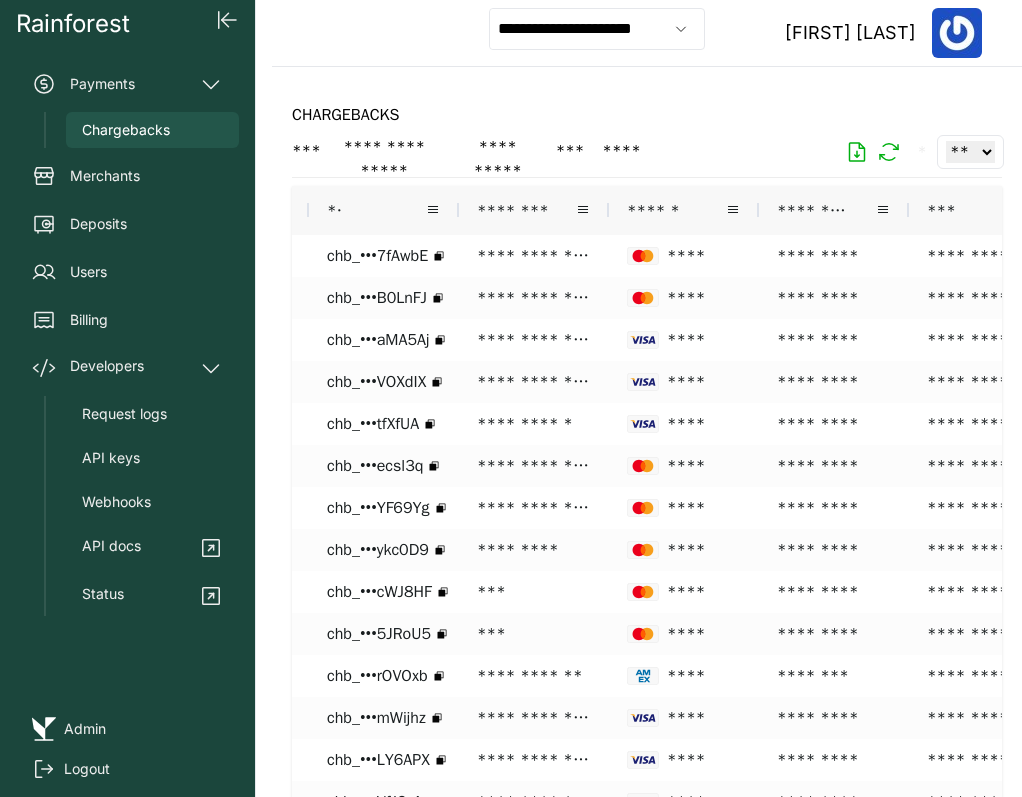 click on "CHARGEBACKS" 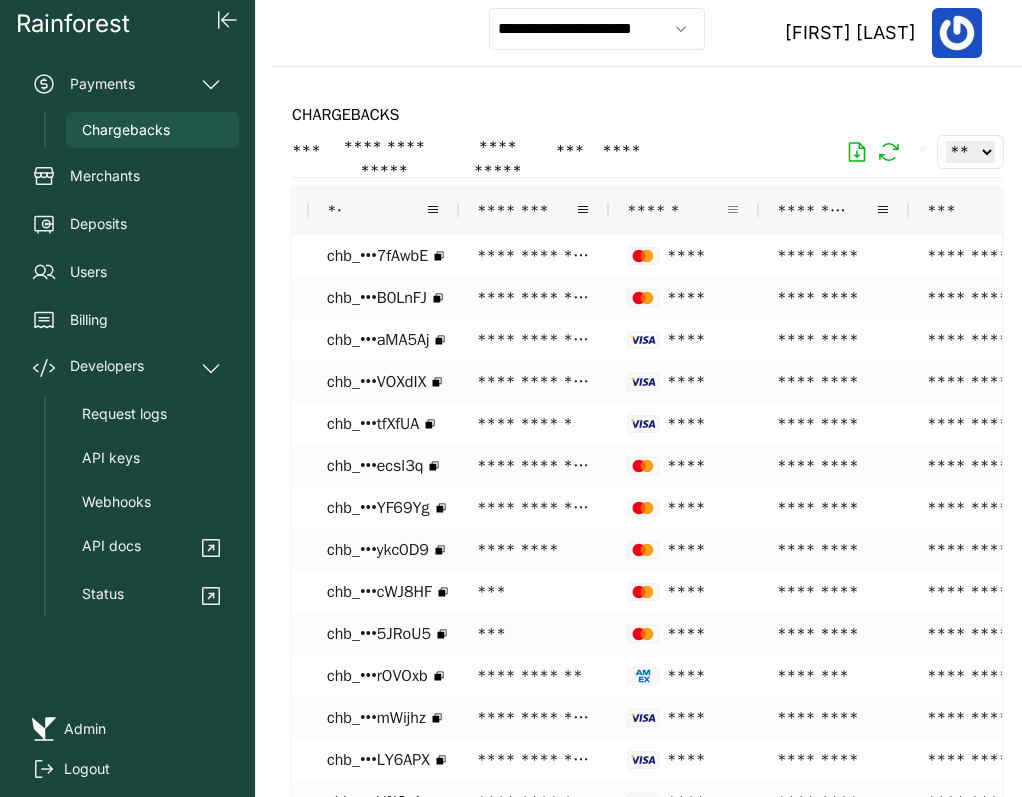 click at bounding box center [733, 210] 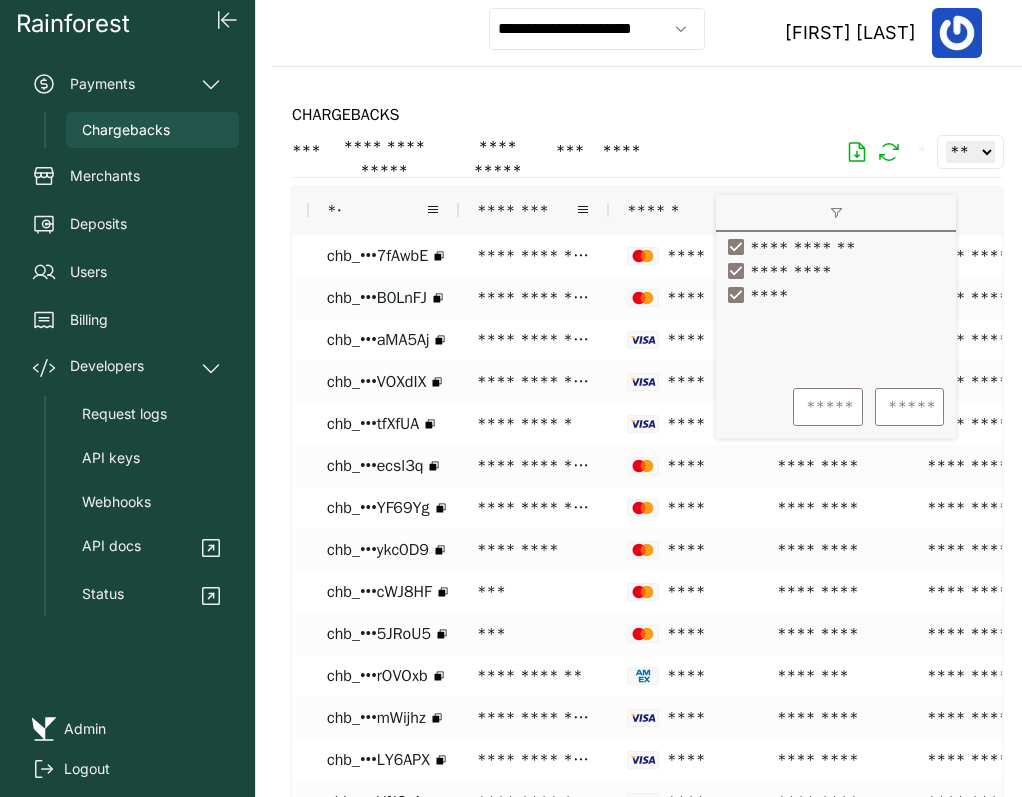 click on "**********" at bounding box center (789, 247) 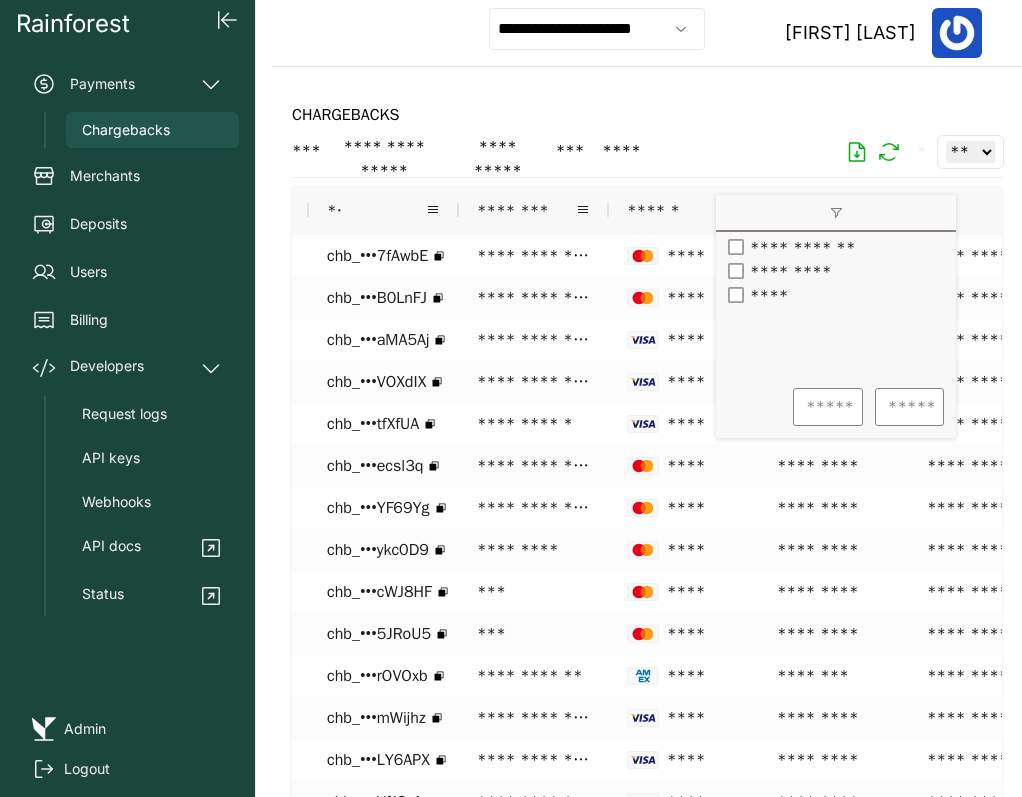 click on "**********" at bounding box center [789, 247] 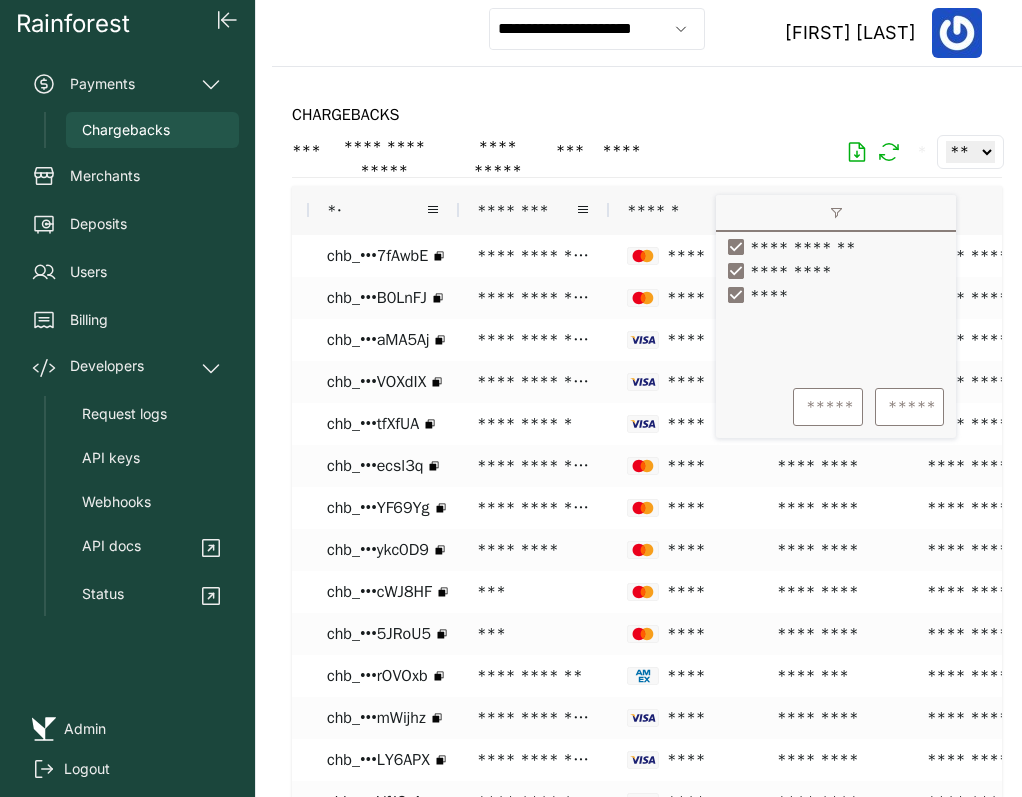 click on "CHARGEBACKS" 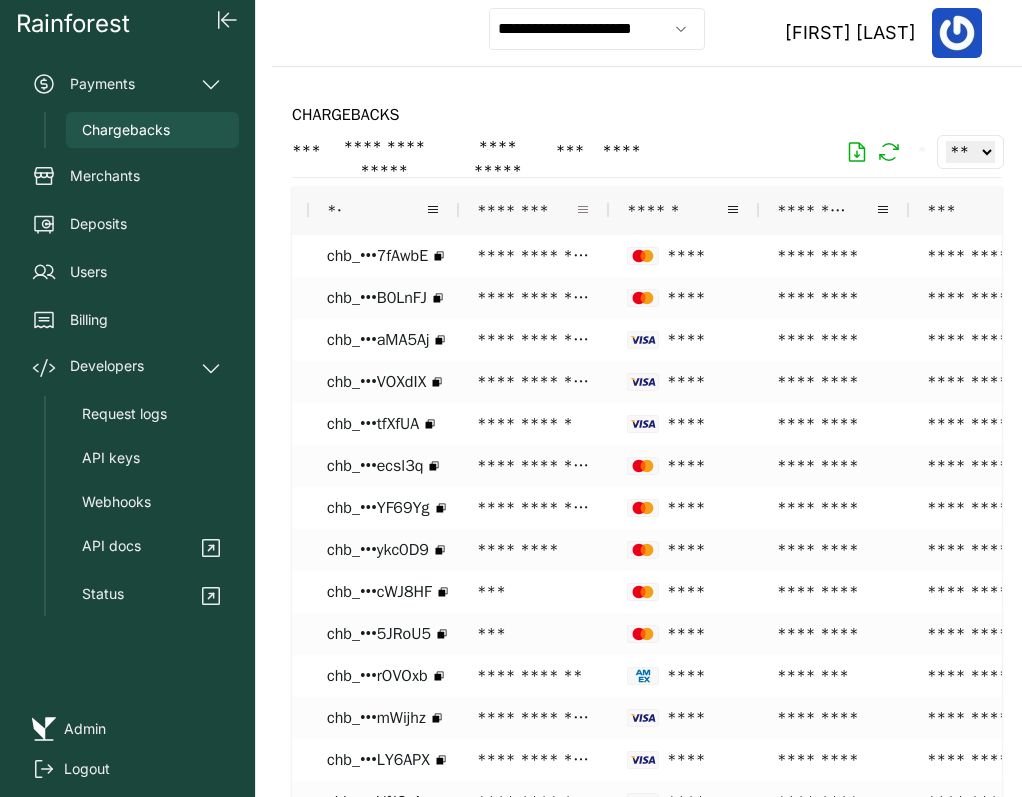 click at bounding box center (583, 210) 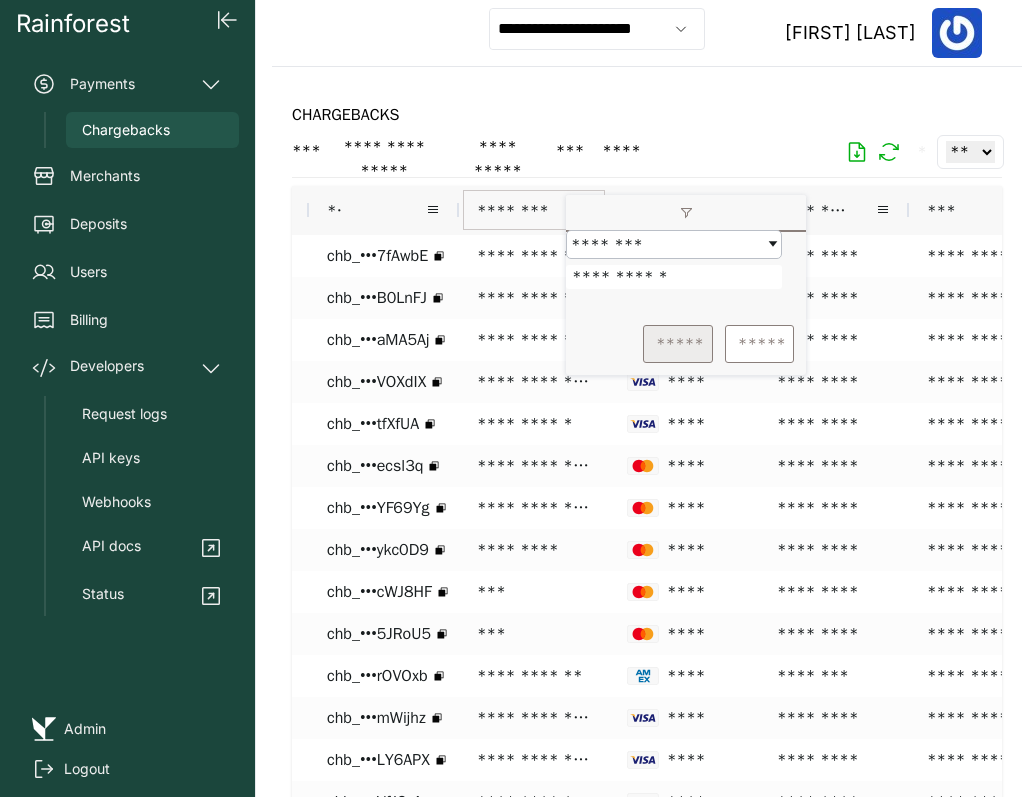 click on "*****" at bounding box center [678, 344] 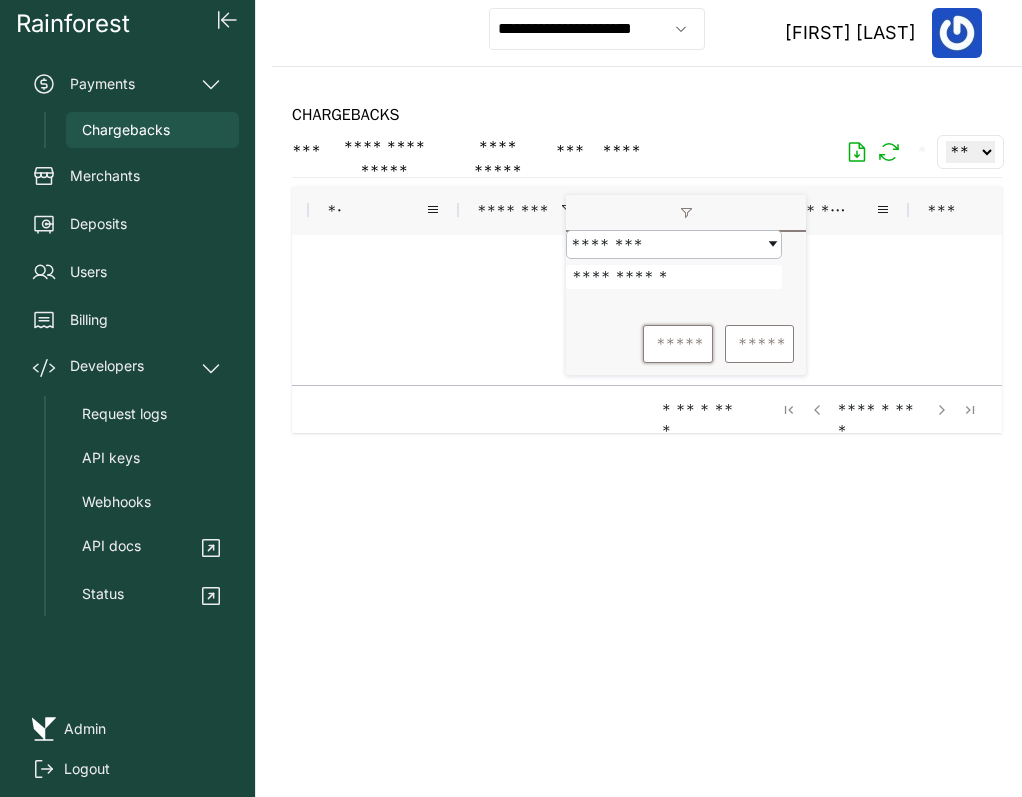 drag, startPoint x: 689, startPoint y: 293, endPoint x: 655, endPoint y: 293, distance: 34 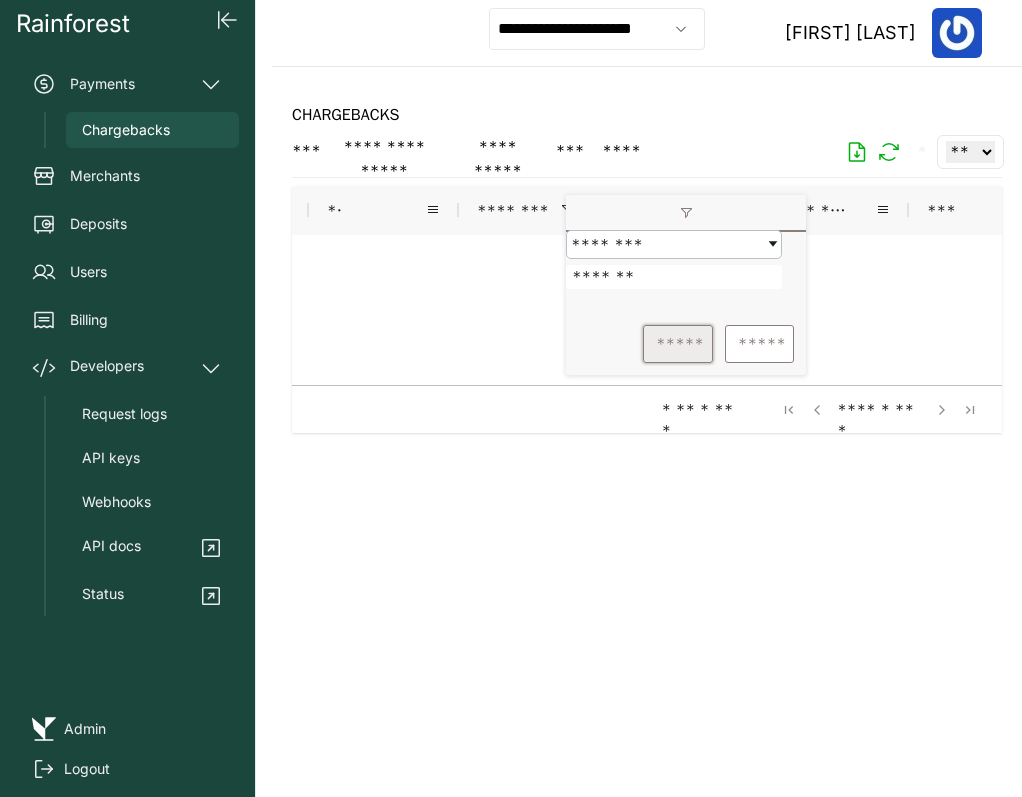 type on "*******" 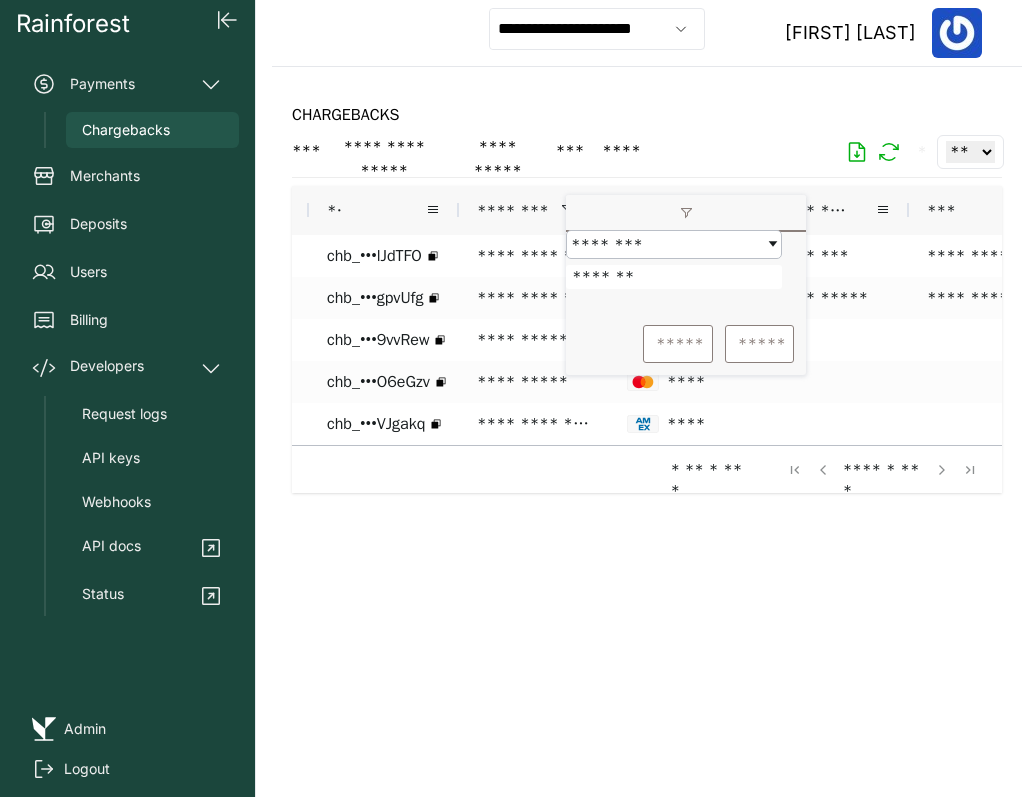 click on "**********" at bounding box center (647, 432) 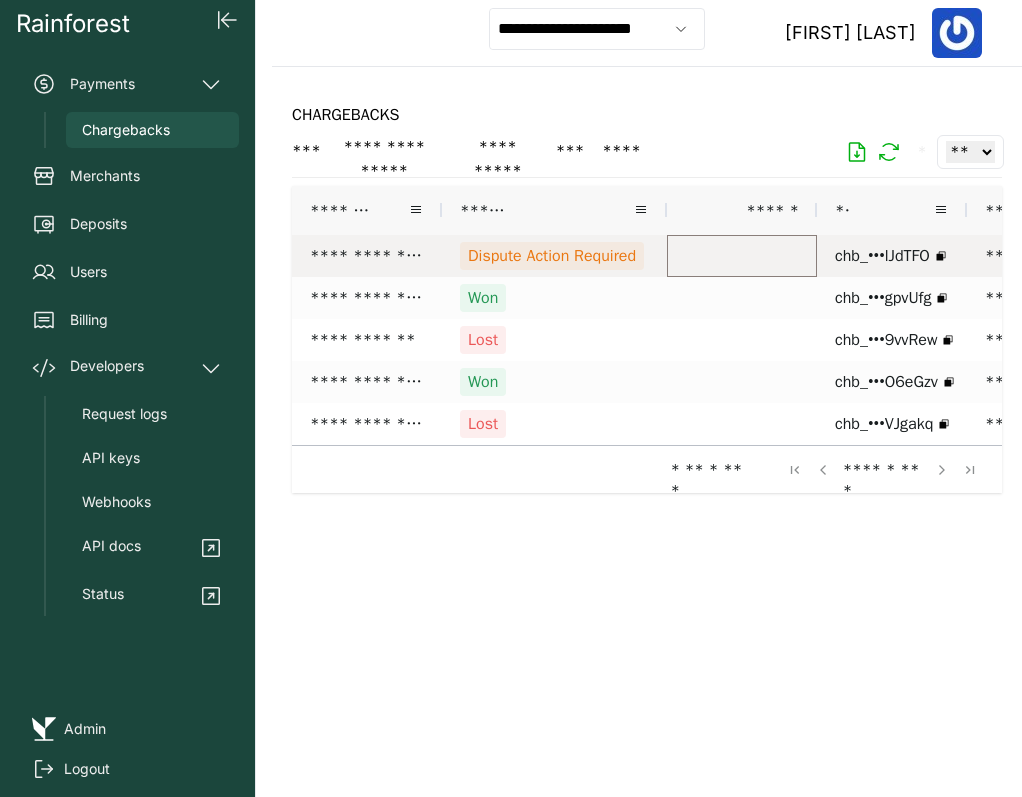 click at bounding box center [742, 256] 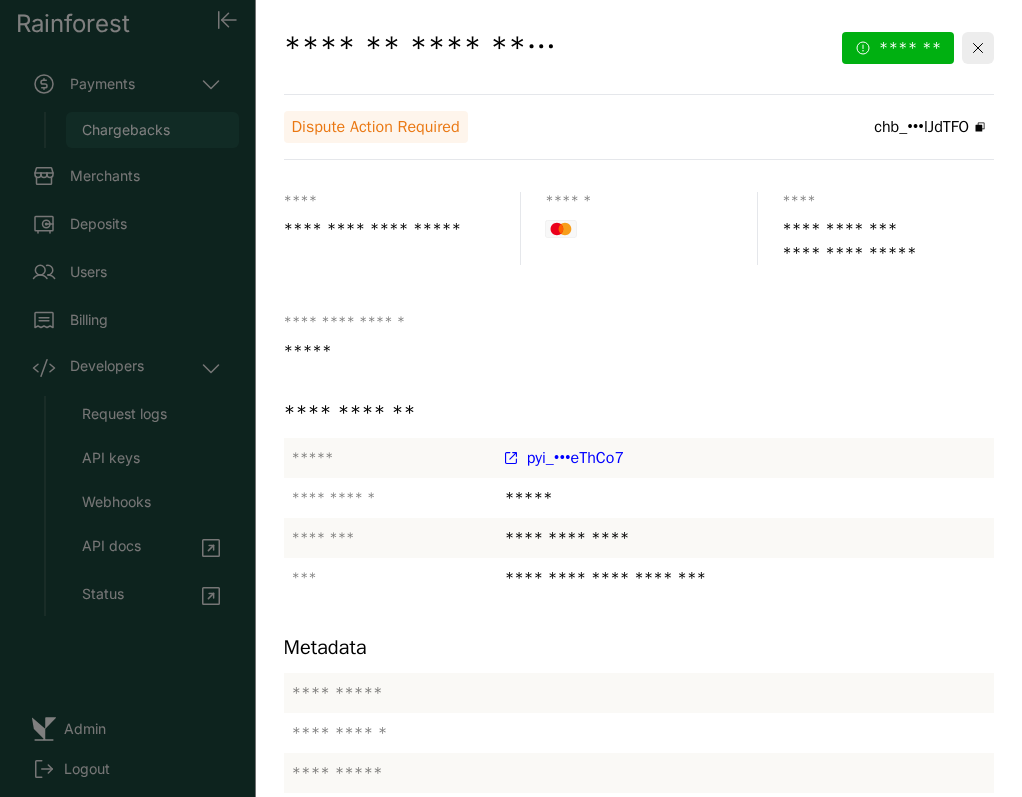 scroll, scrollTop: 0, scrollLeft: 0, axis: both 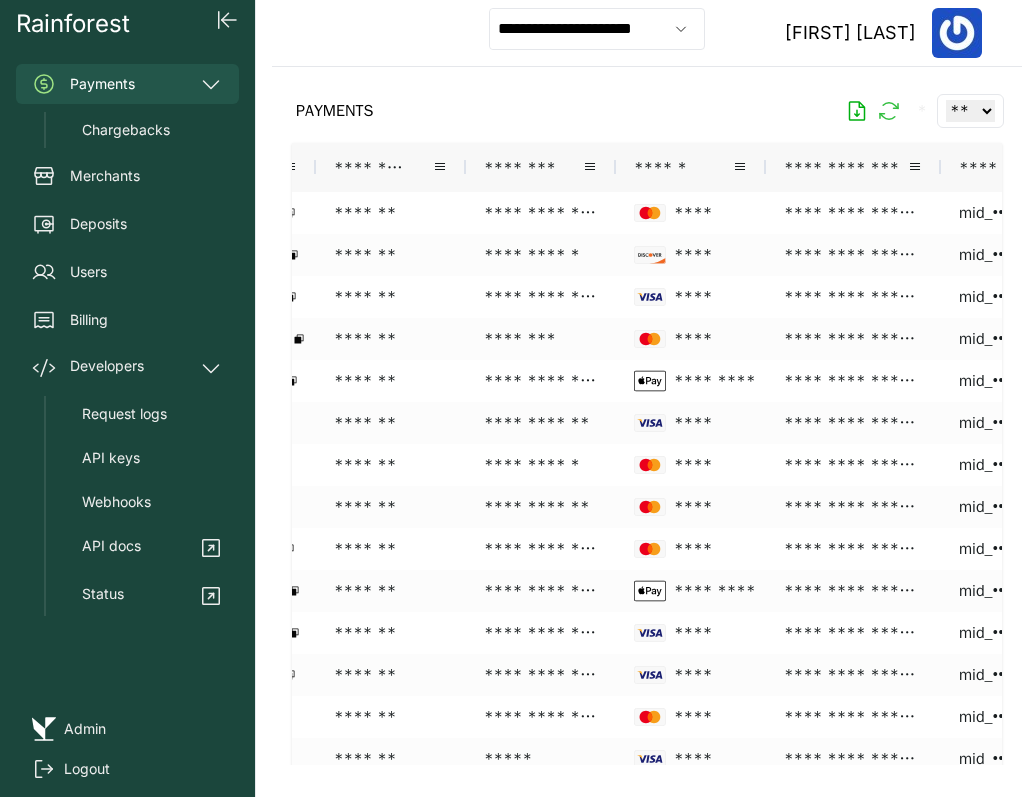 click 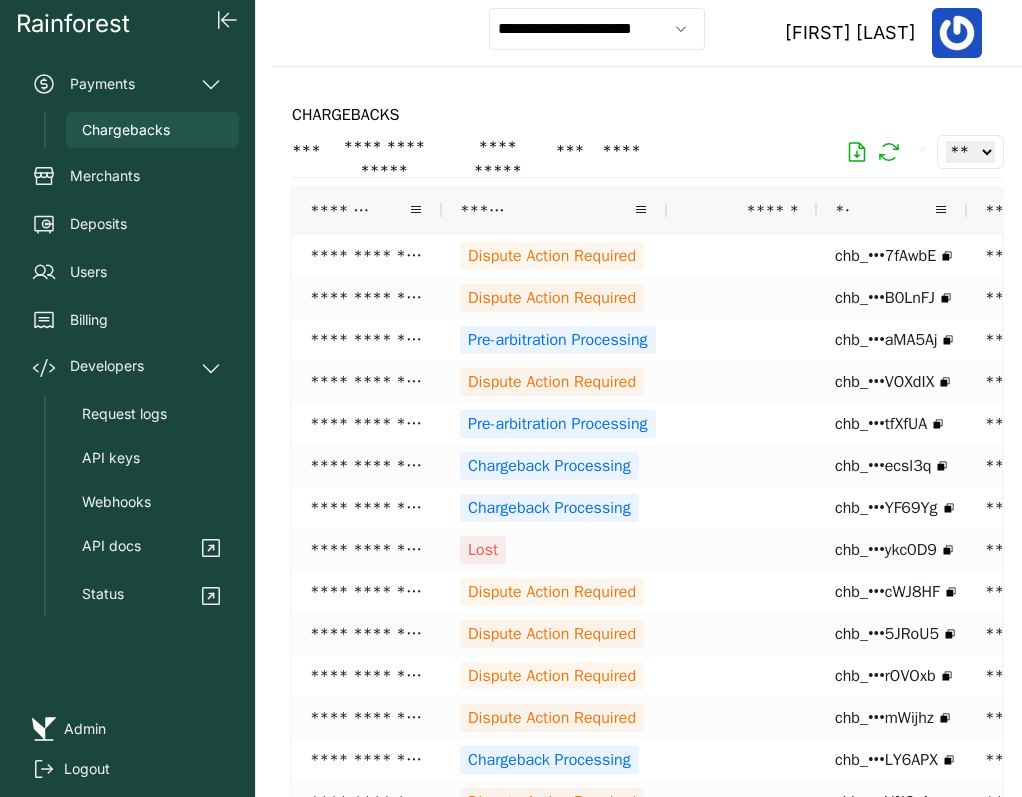 click on "******" at bounding box center [768, 210] 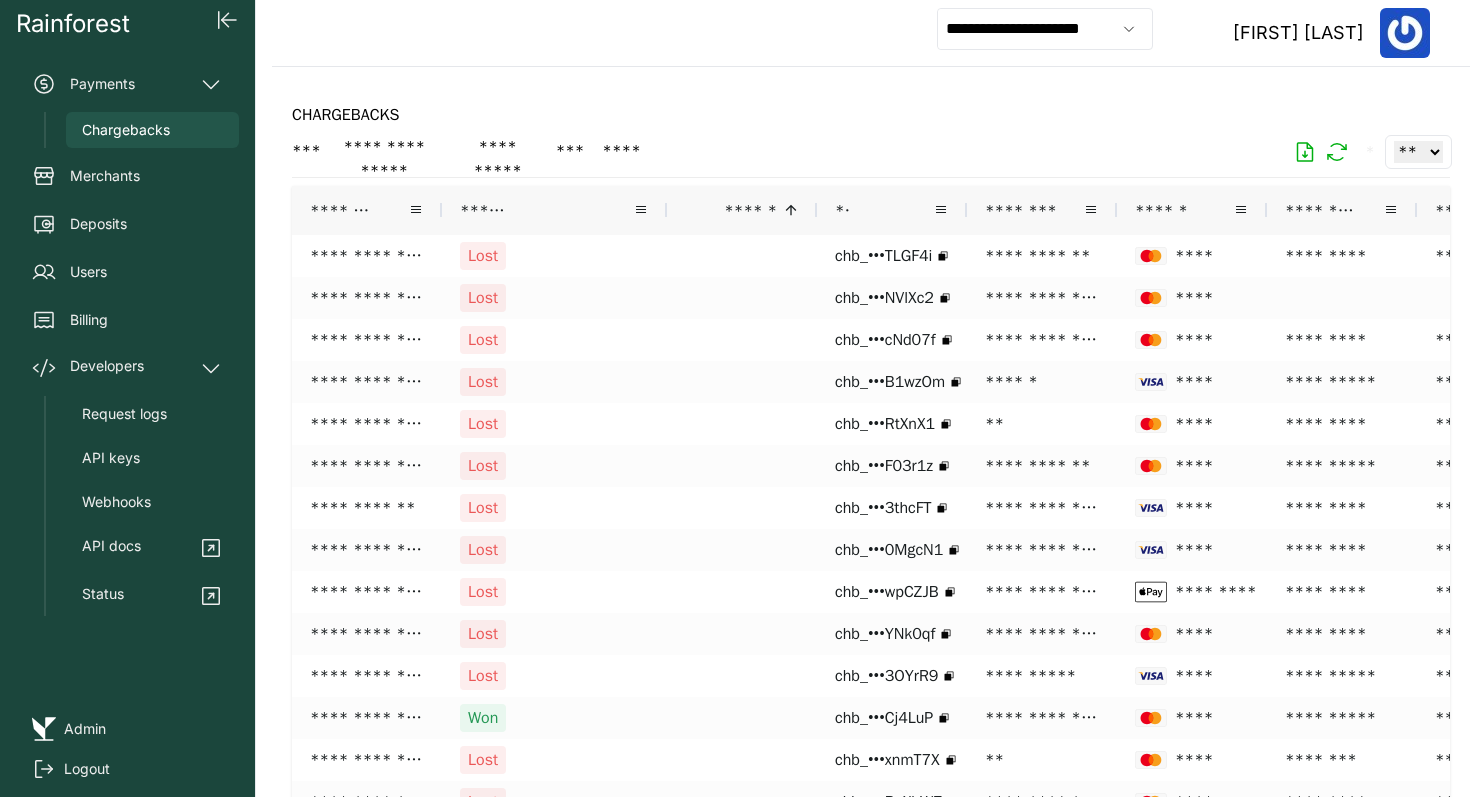 click on "******" at bounding box center [746, 210] 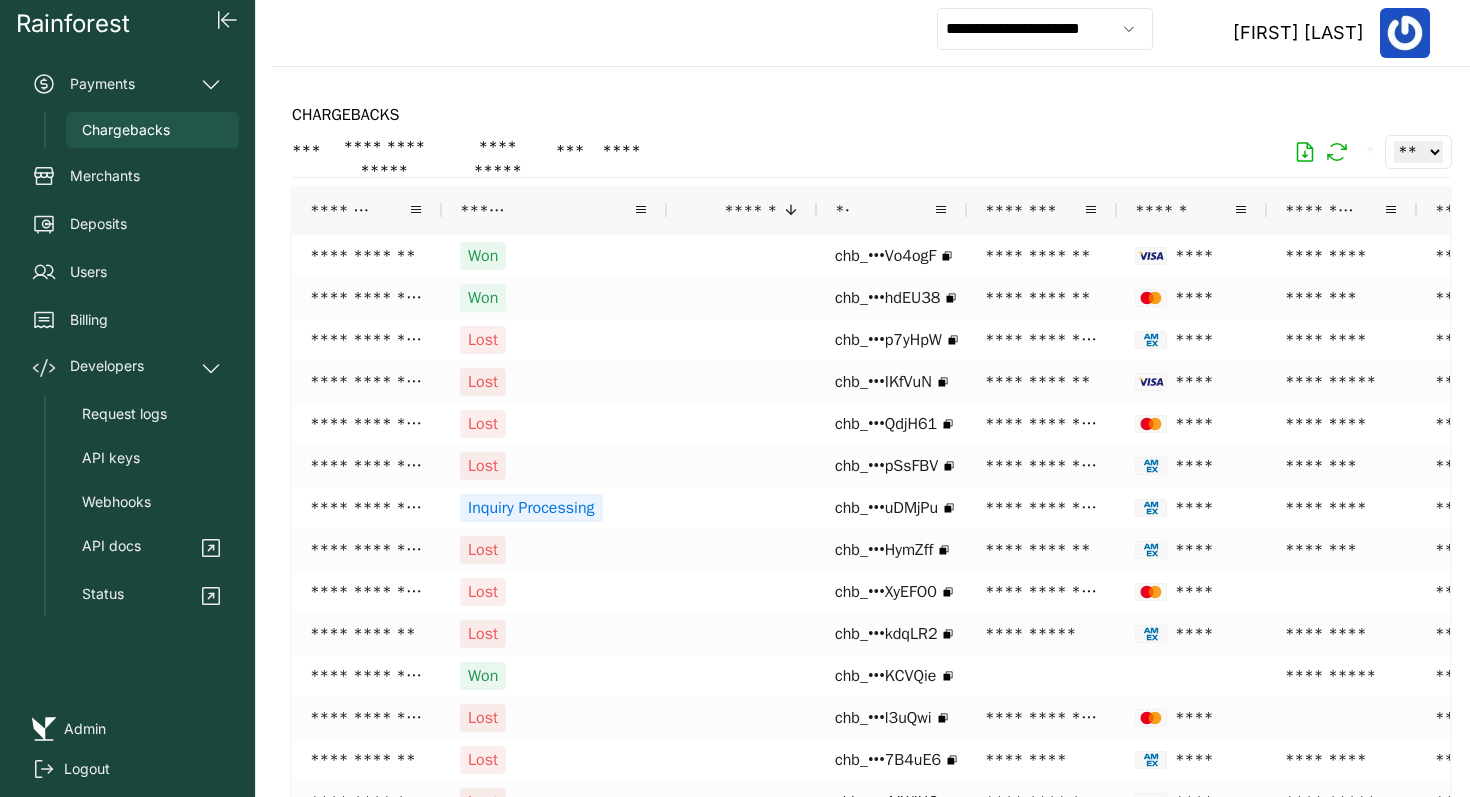 click on "******" at bounding box center (746, 210) 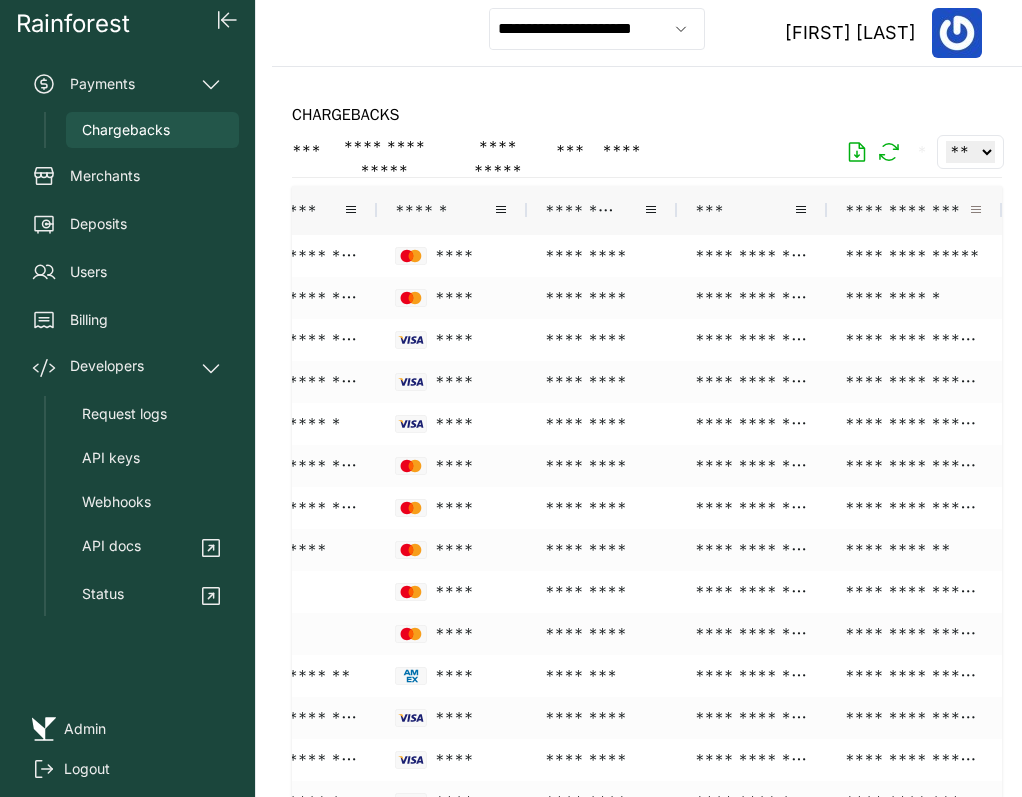 click at bounding box center (976, 210) 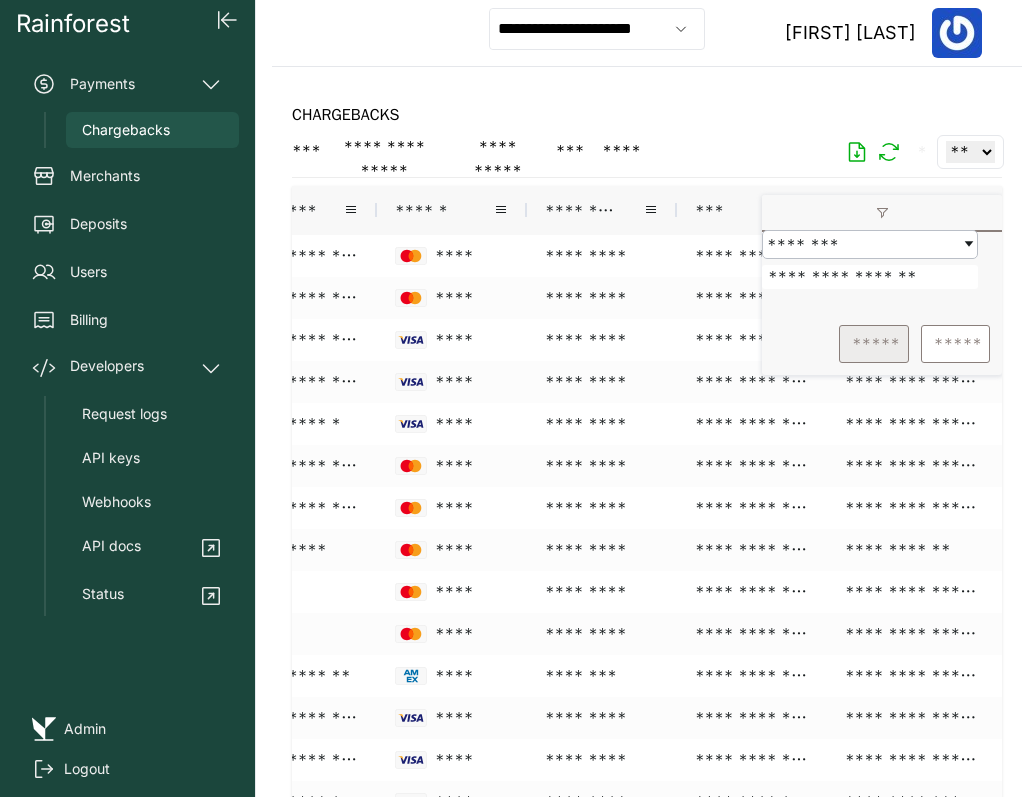 type on "**********" 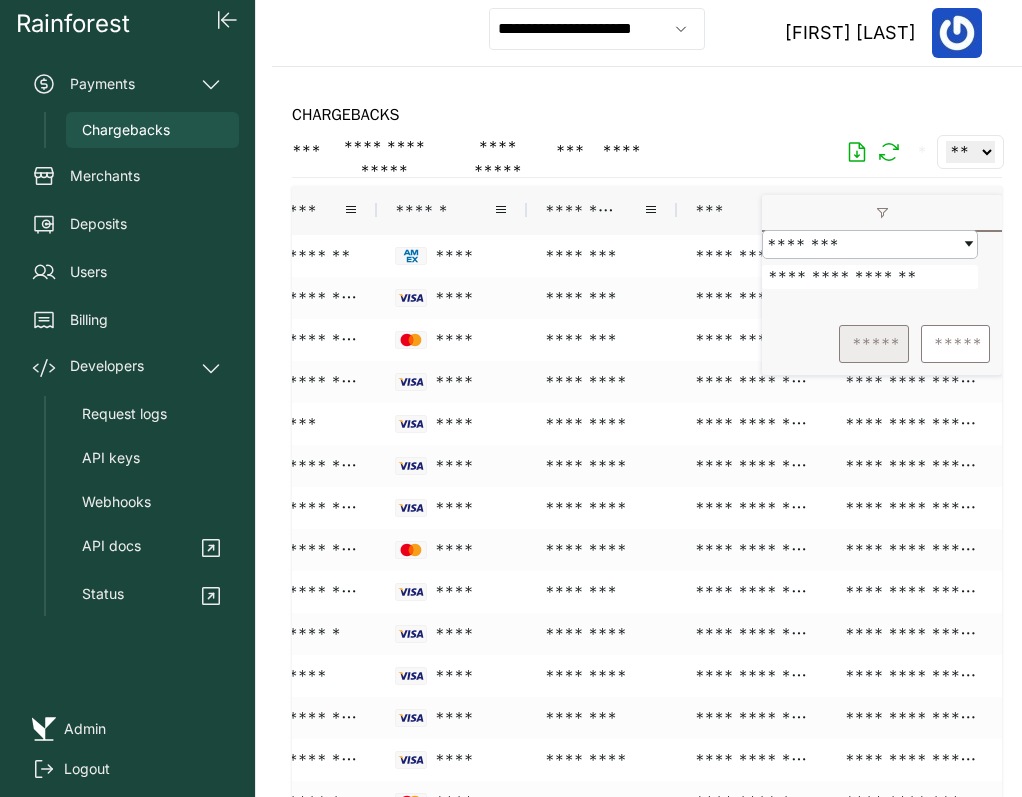 click on "*****" at bounding box center (874, 344) 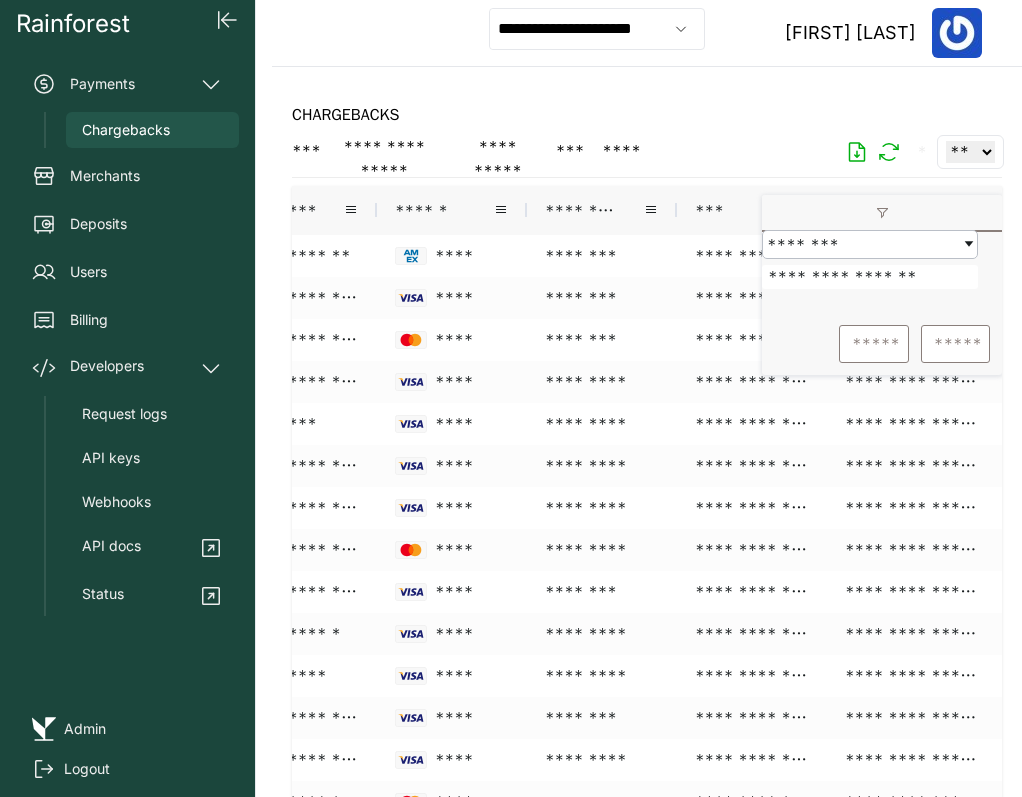 click on "CHARGEBACKS" 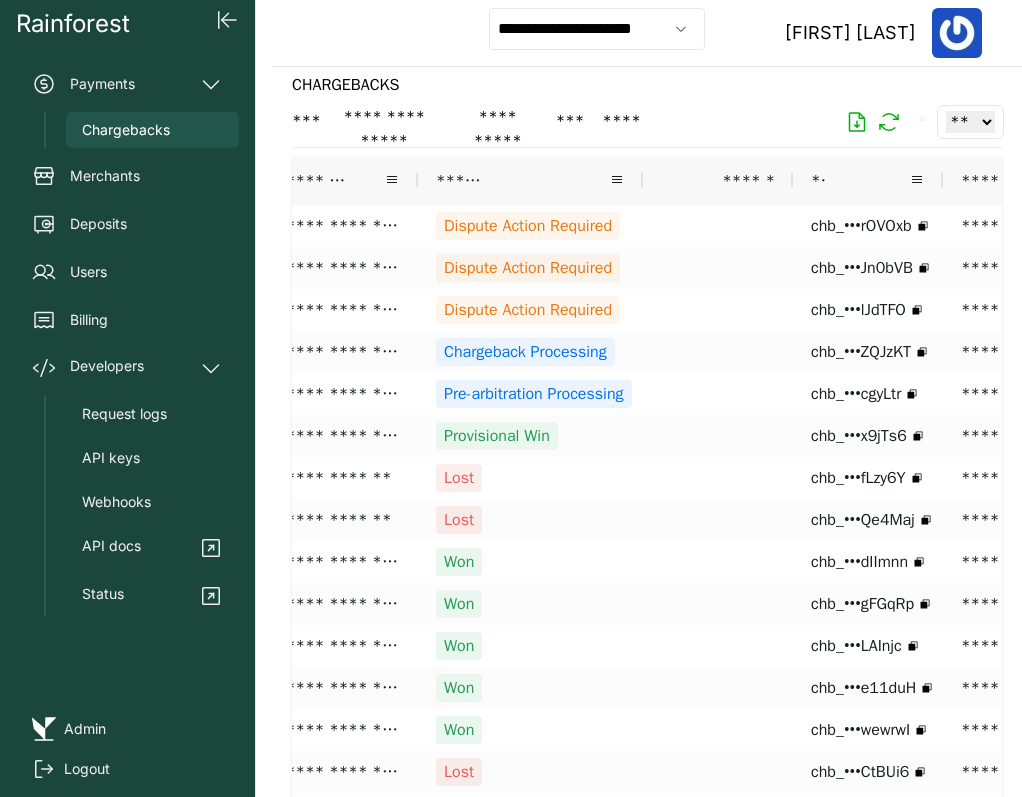 click on "CHARGEBACKS" 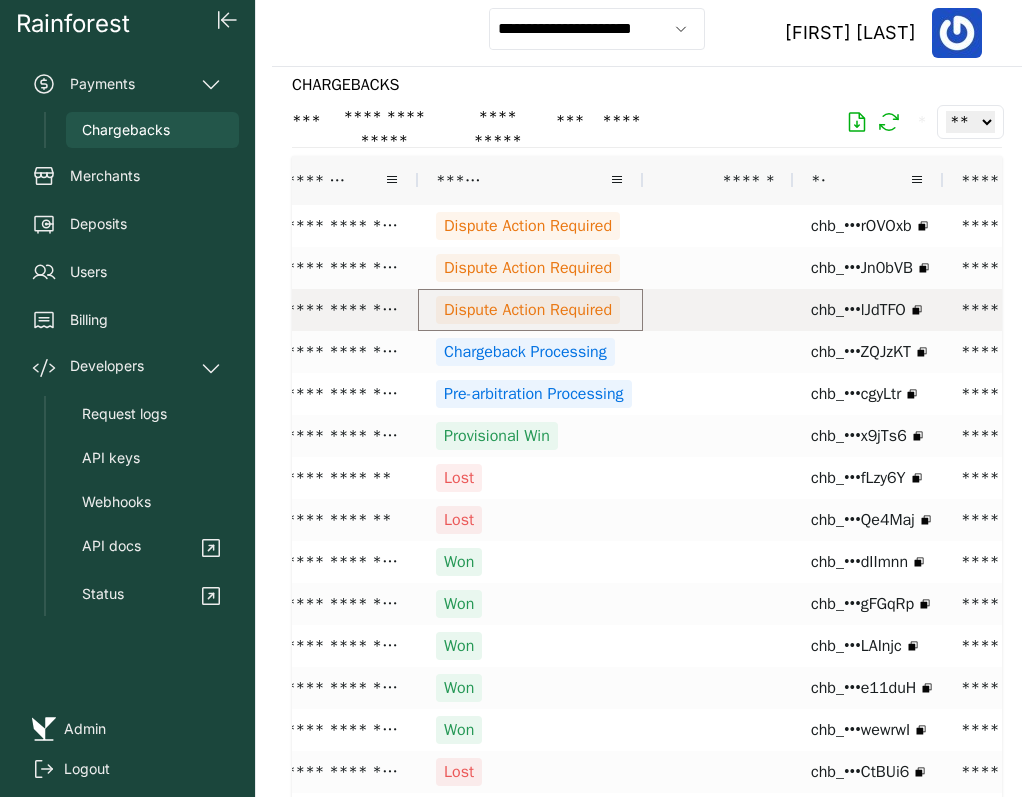 click on "Dispute Action Required" at bounding box center (530, 310) 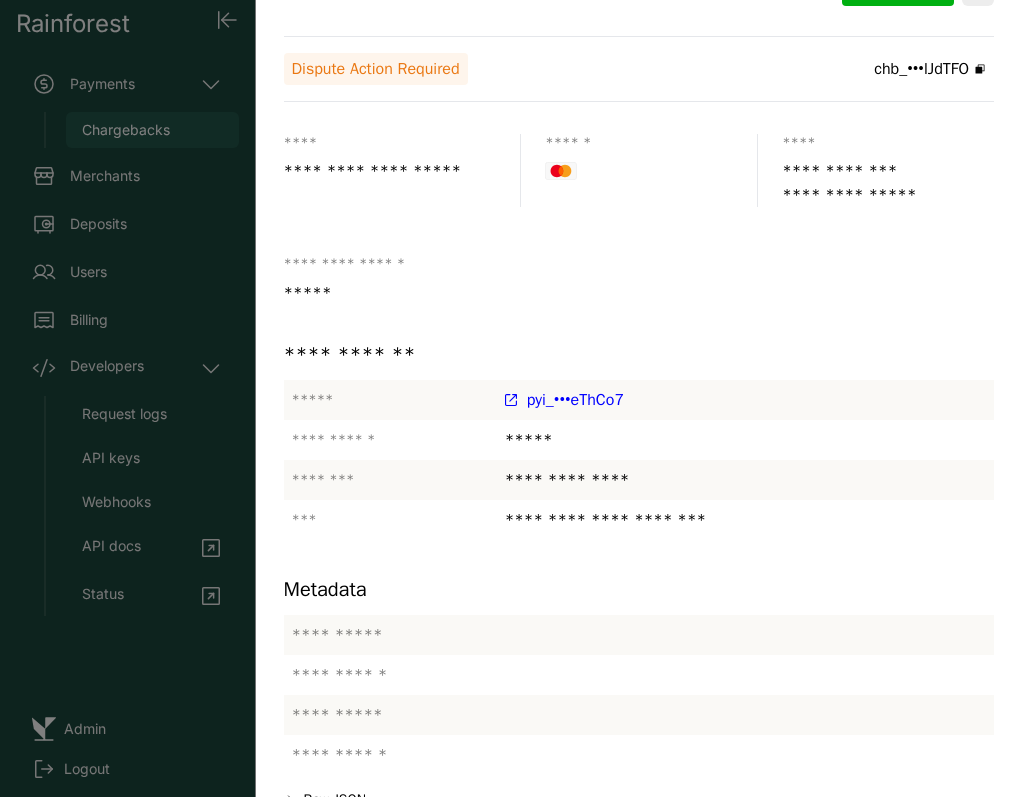 scroll, scrollTop: 111, scrollLeft: 0, axis: vertical 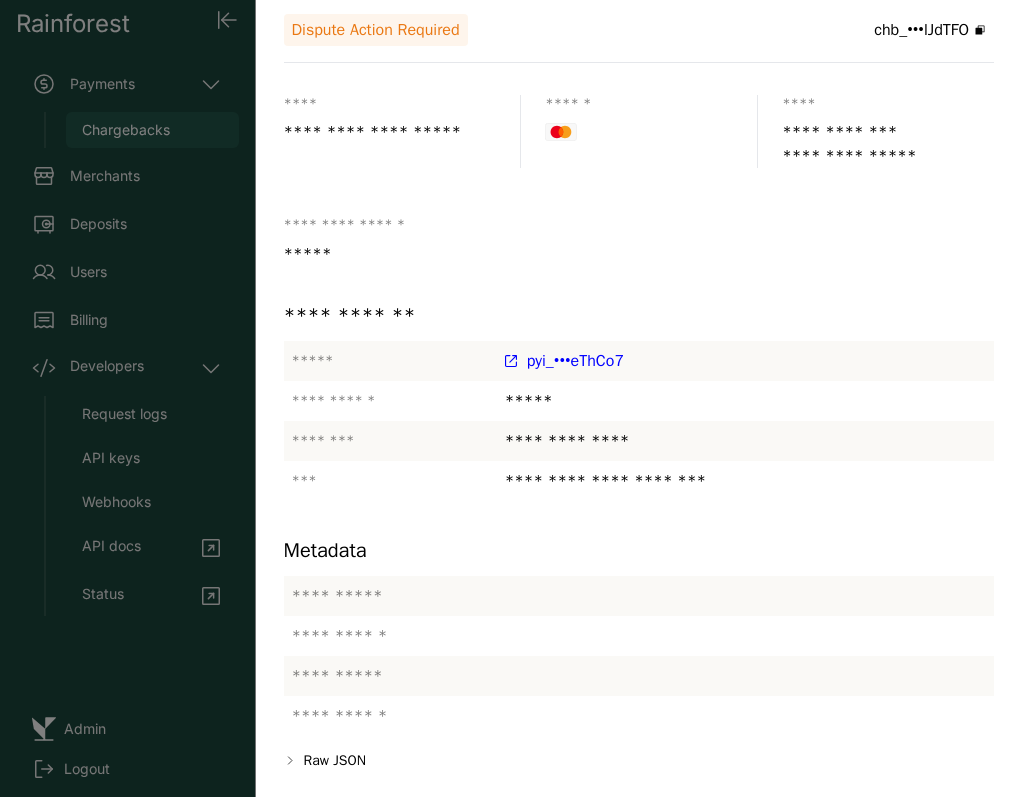 click at bounding box center (511, 398) 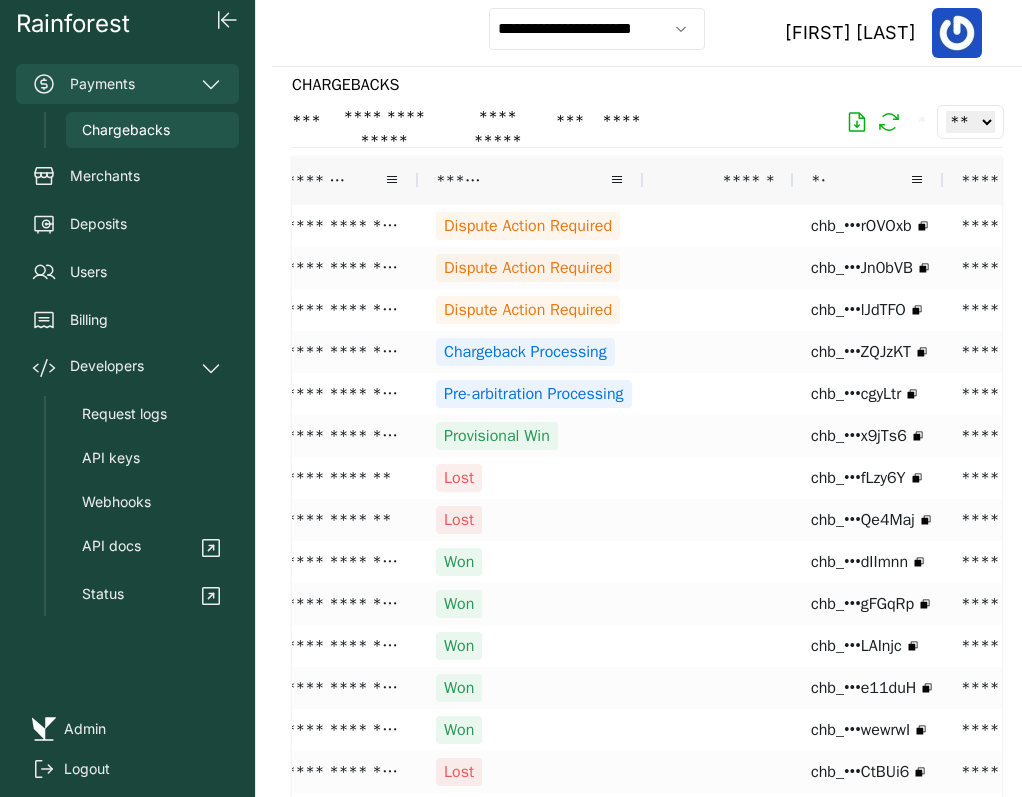 click on "Payments" at bounding box center [127, 84] 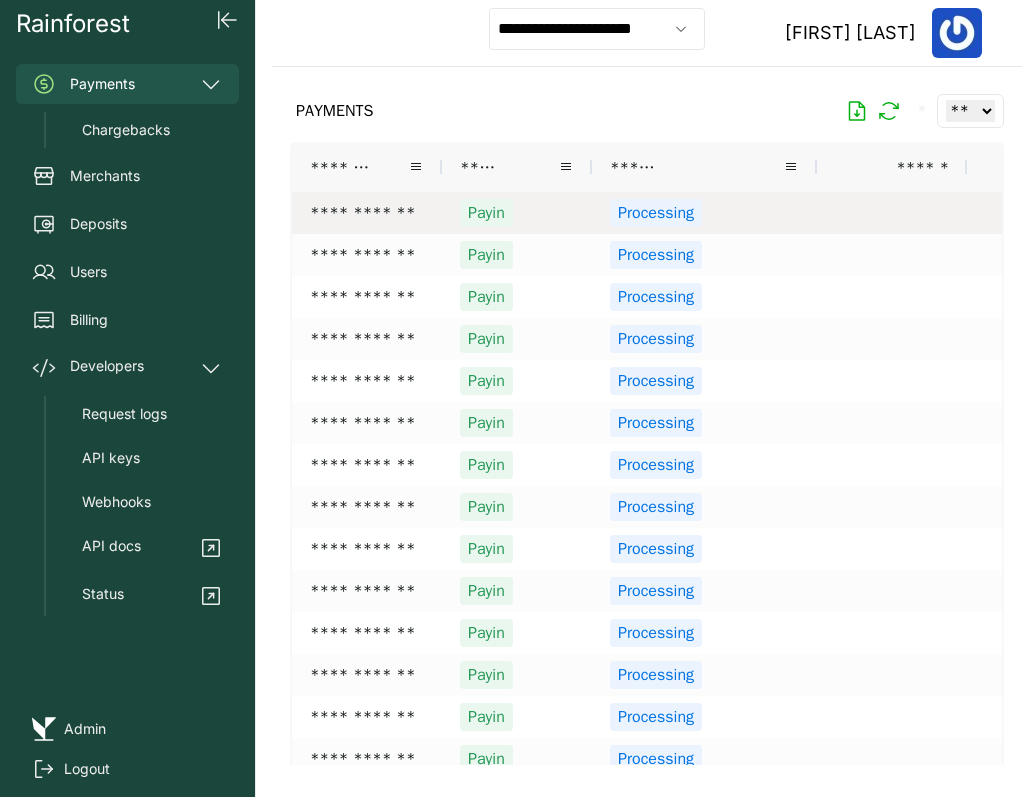 scroll, scrollTop: 0, scrollLeft: 37, axis: horizontal 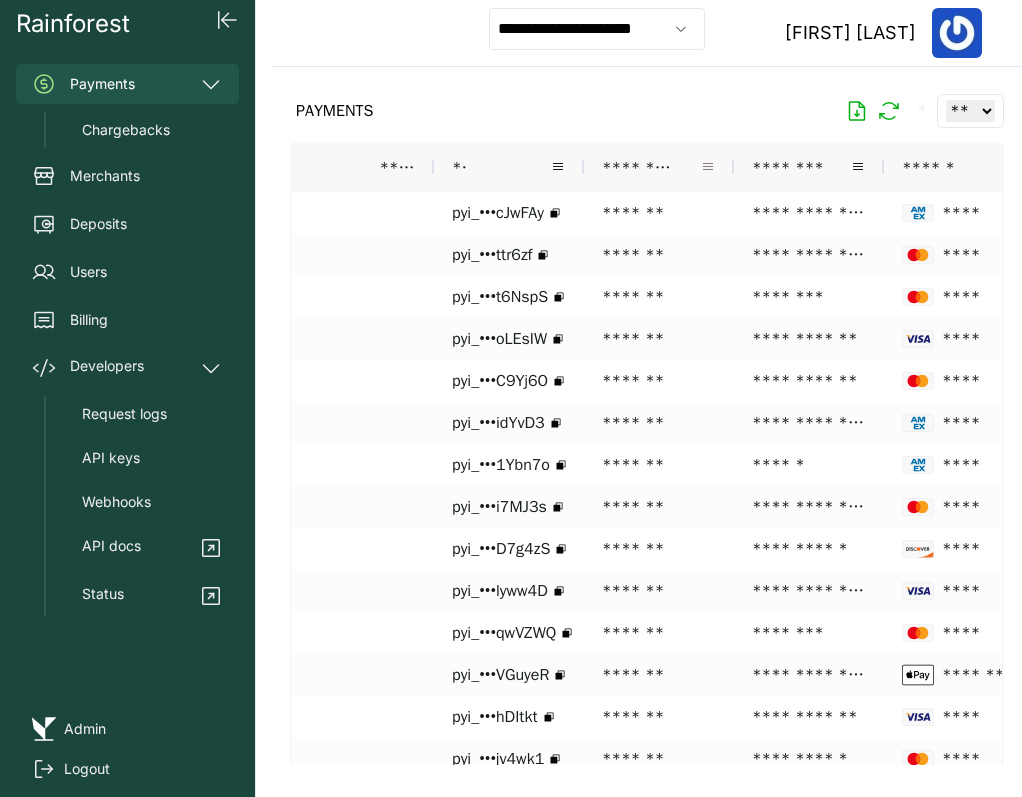 click at bounding box center [708, 167] 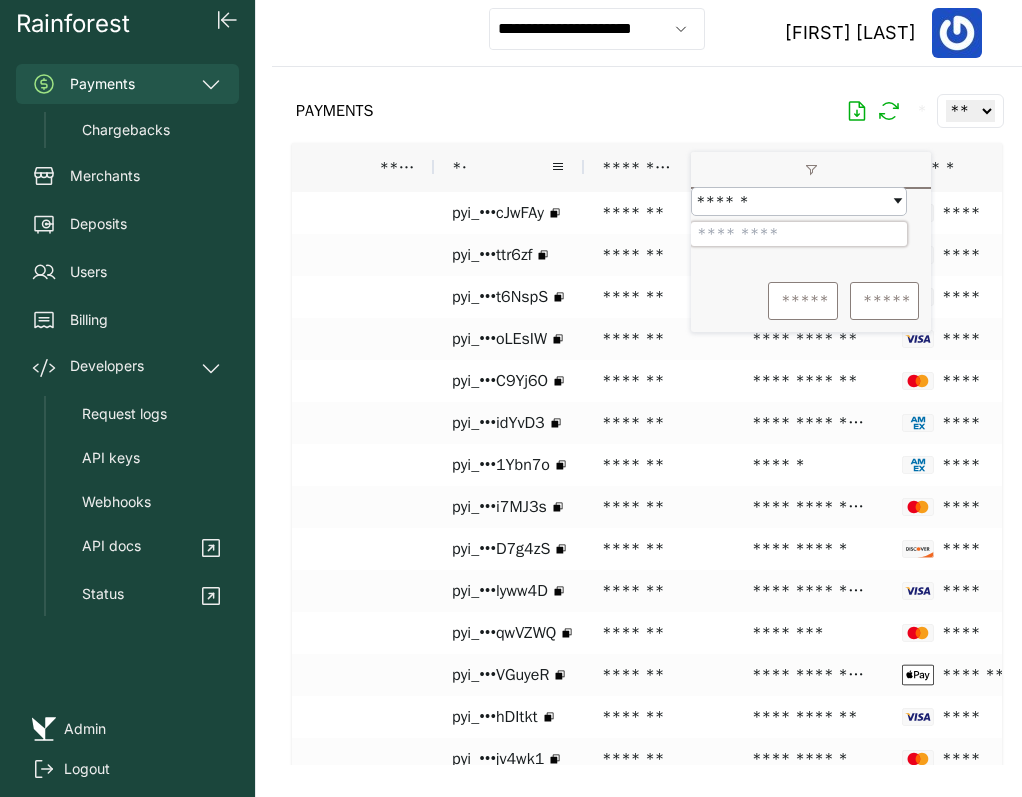 click at bounding box center (799, 234) 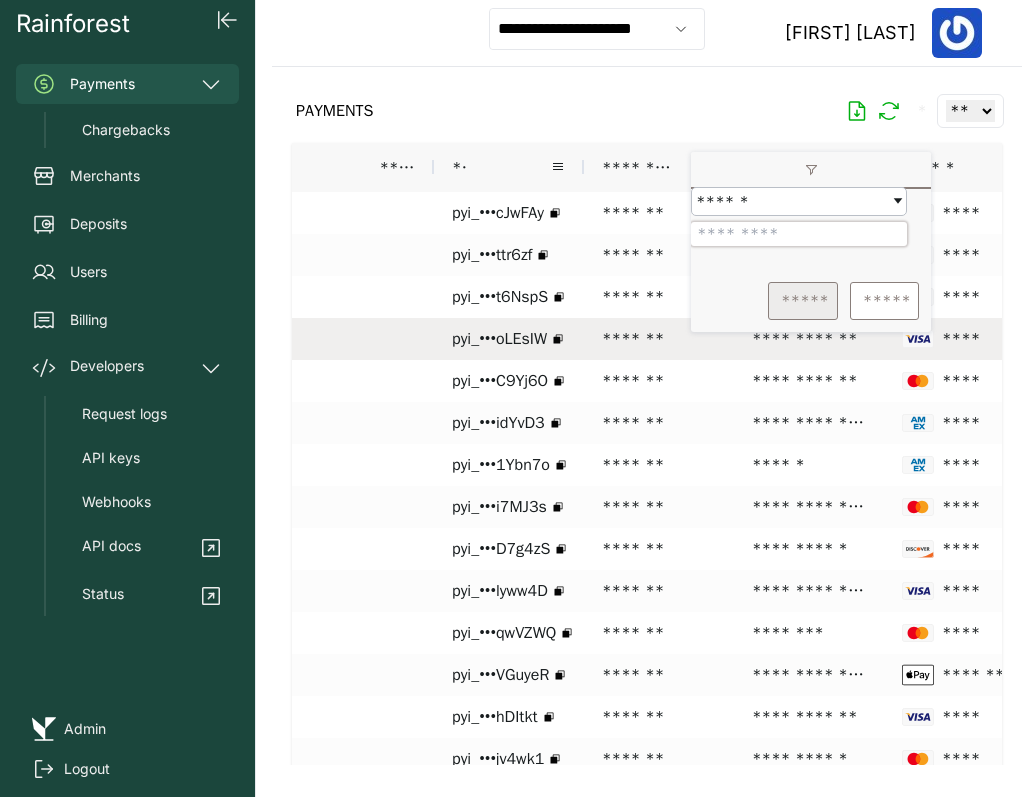 type on "*******" 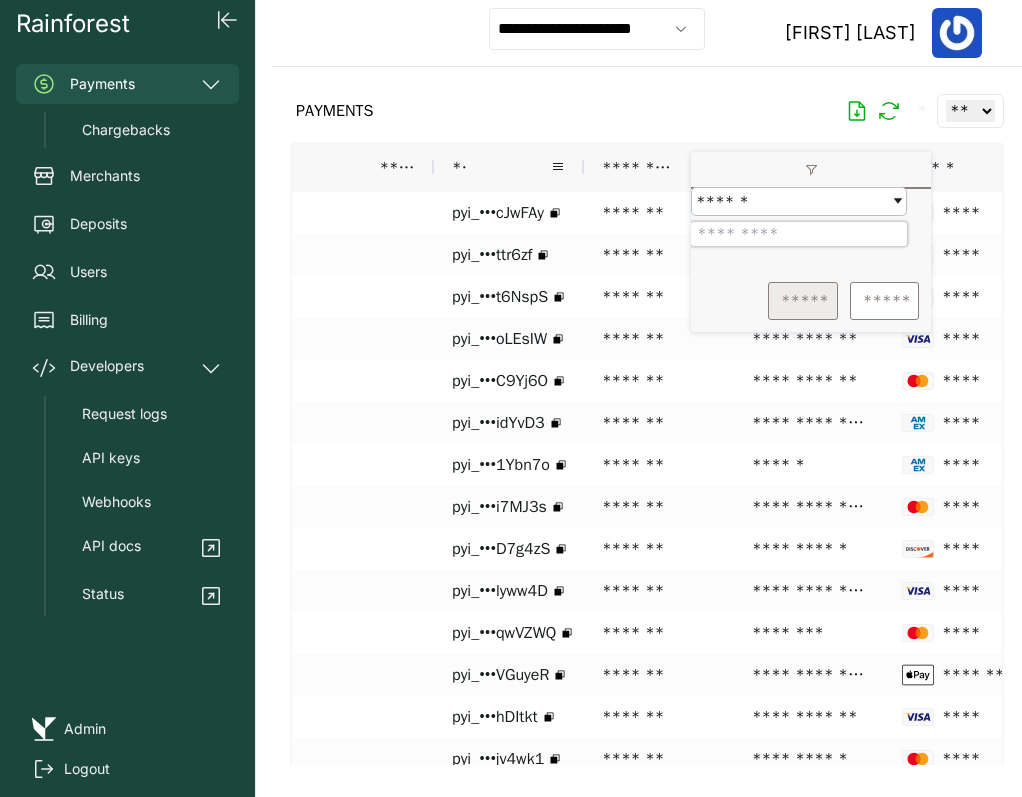 click on "*****" at bounding box center [803, 301] 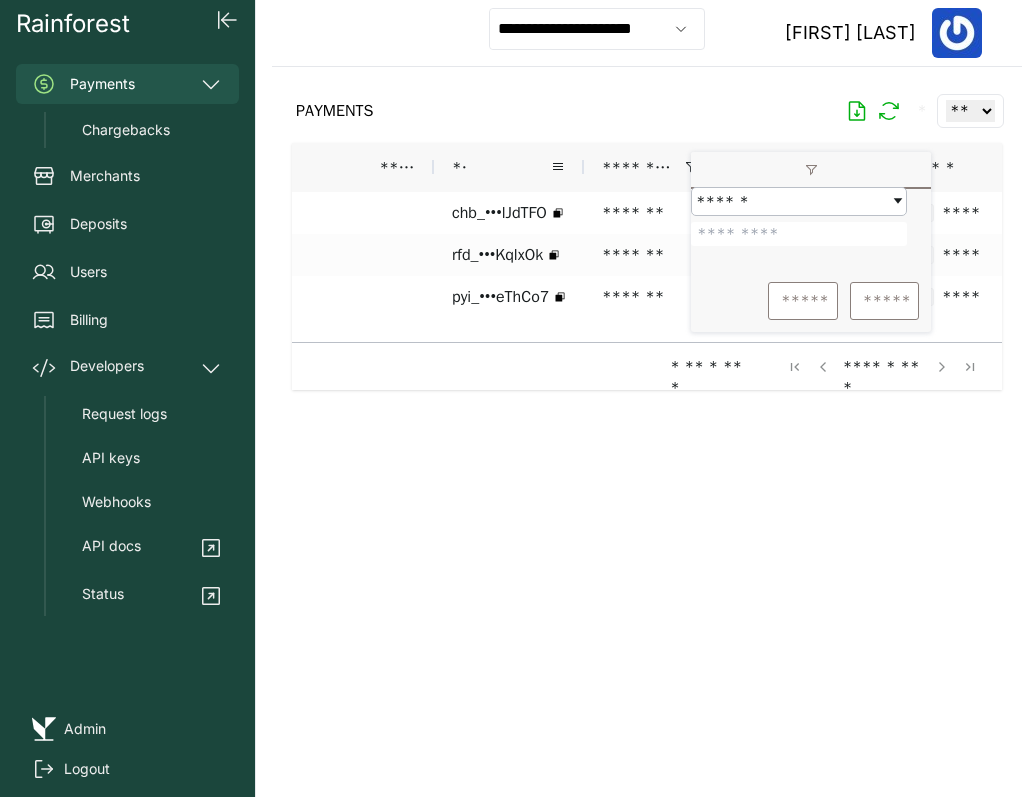 click at bounding box center [647, 416] 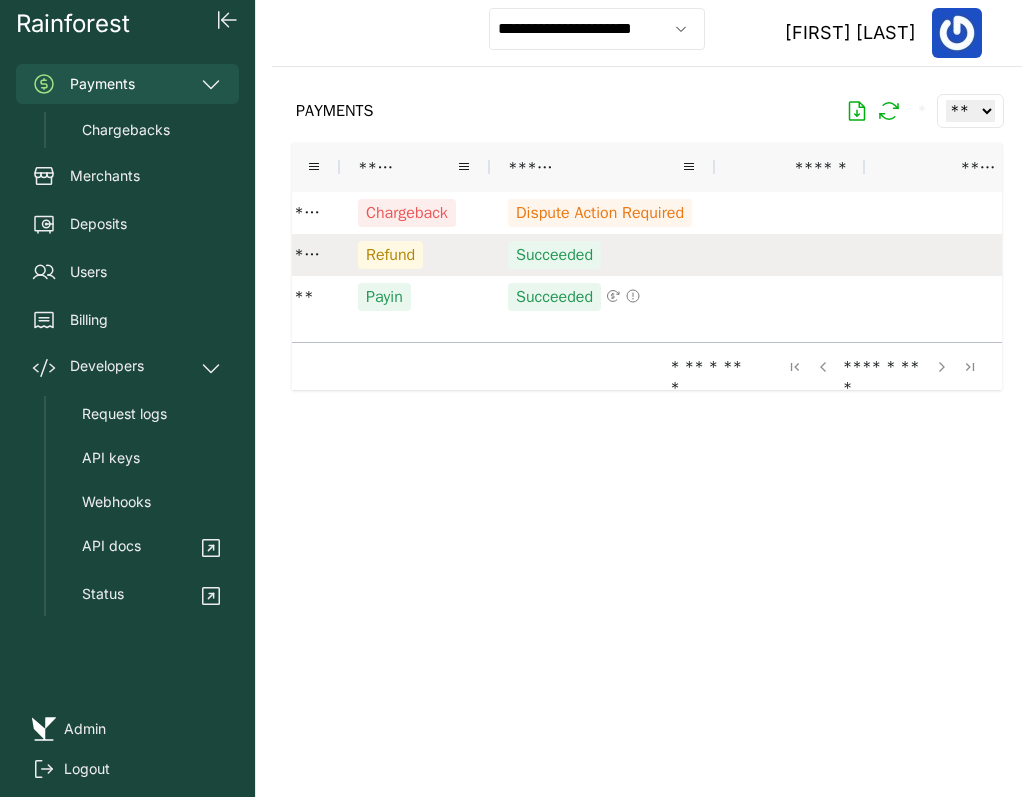 click on "Succeeded" at bounding box center [602, 255] 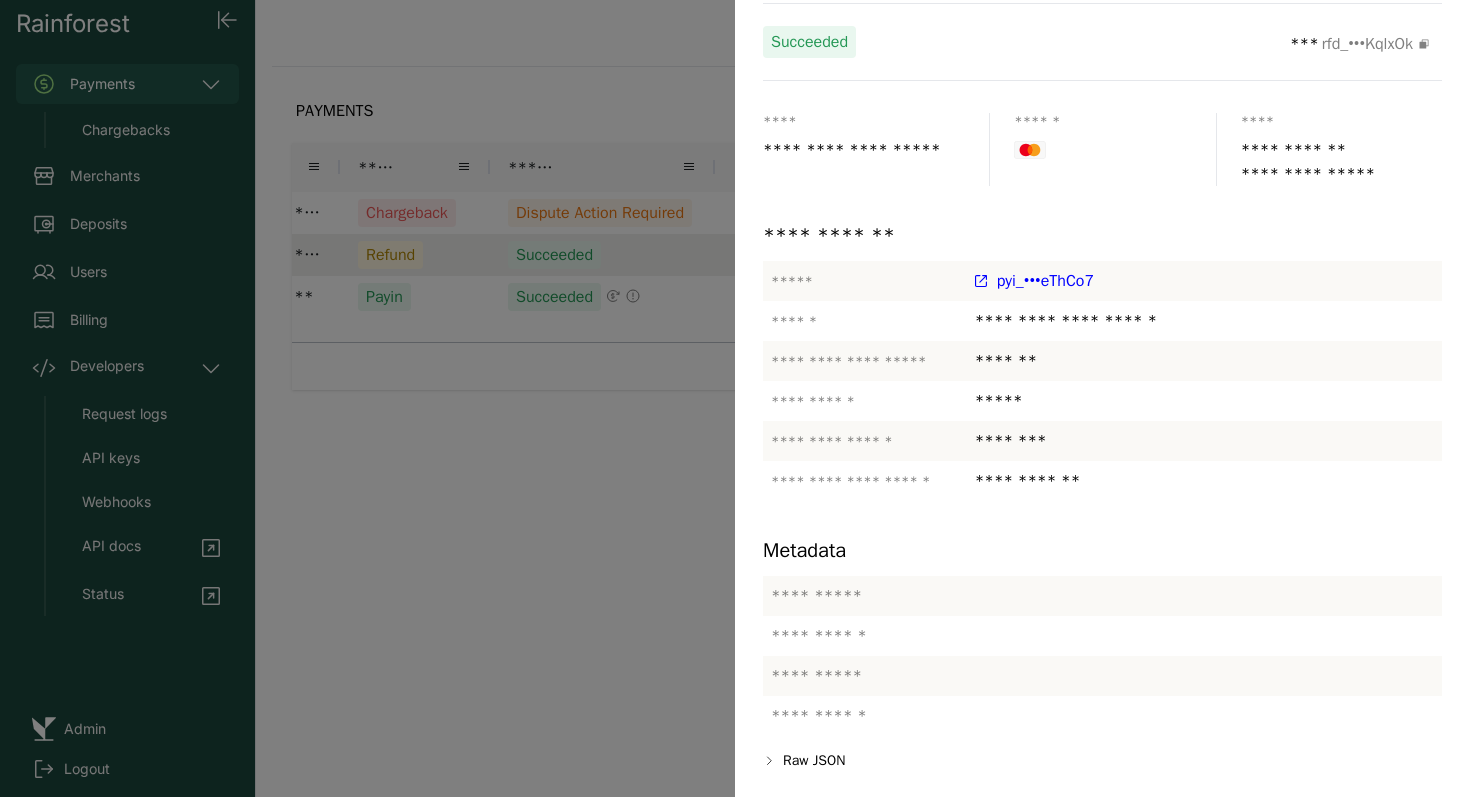 click 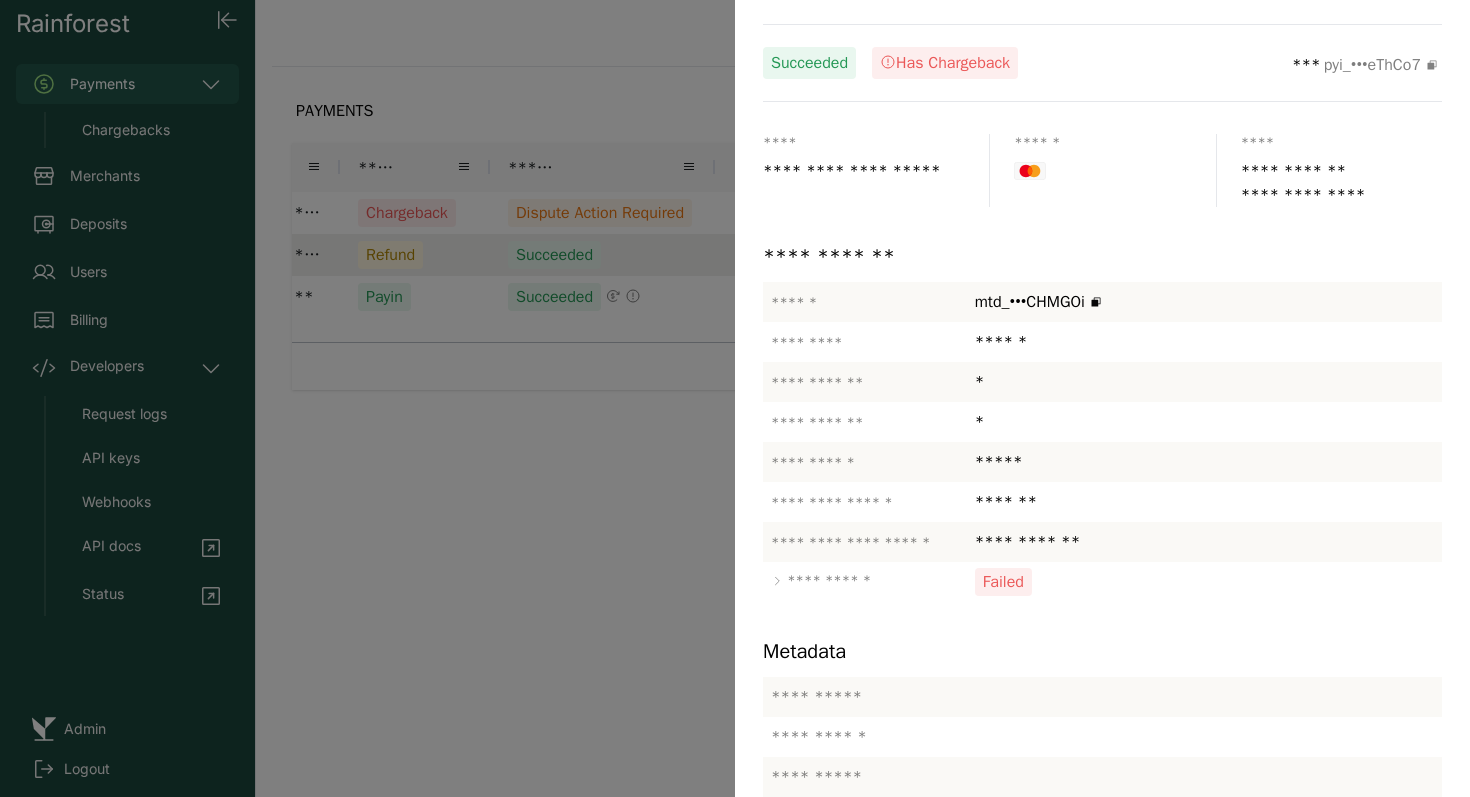 scroll, scrollTop: 0, scrollLeft: 0, axis: both 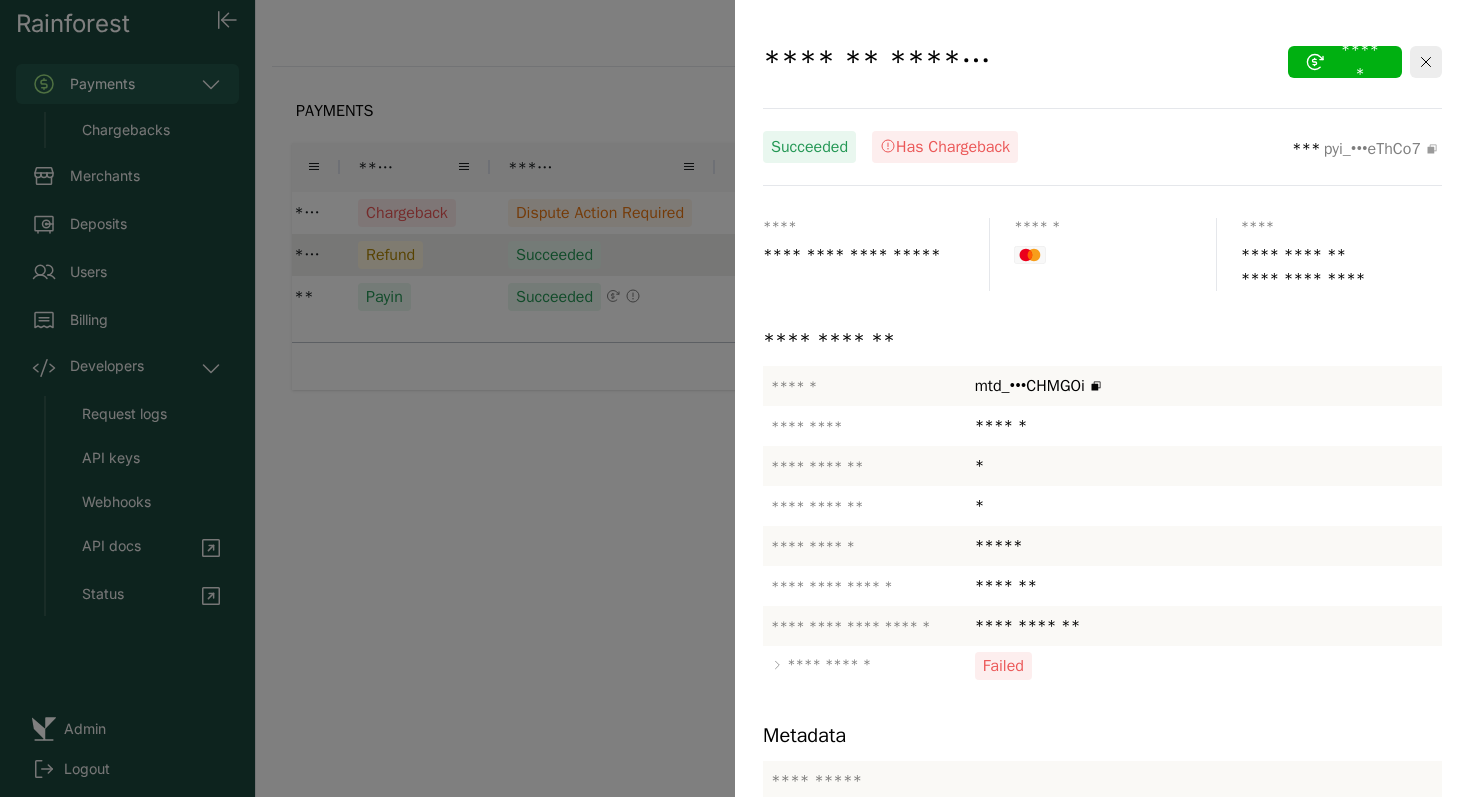 click 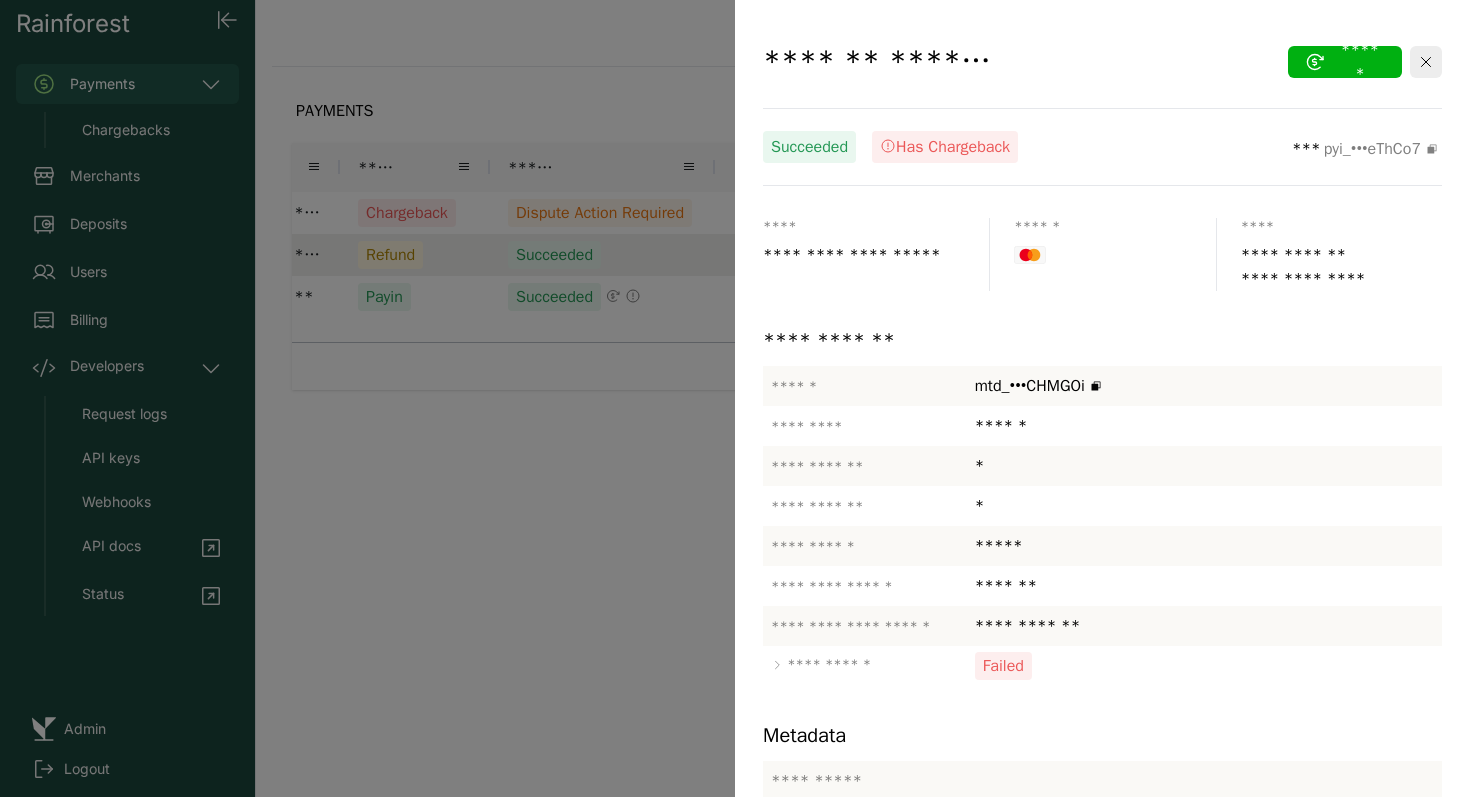scroll, scrollTop: 5, scrollLeft: 0, axis: vertical 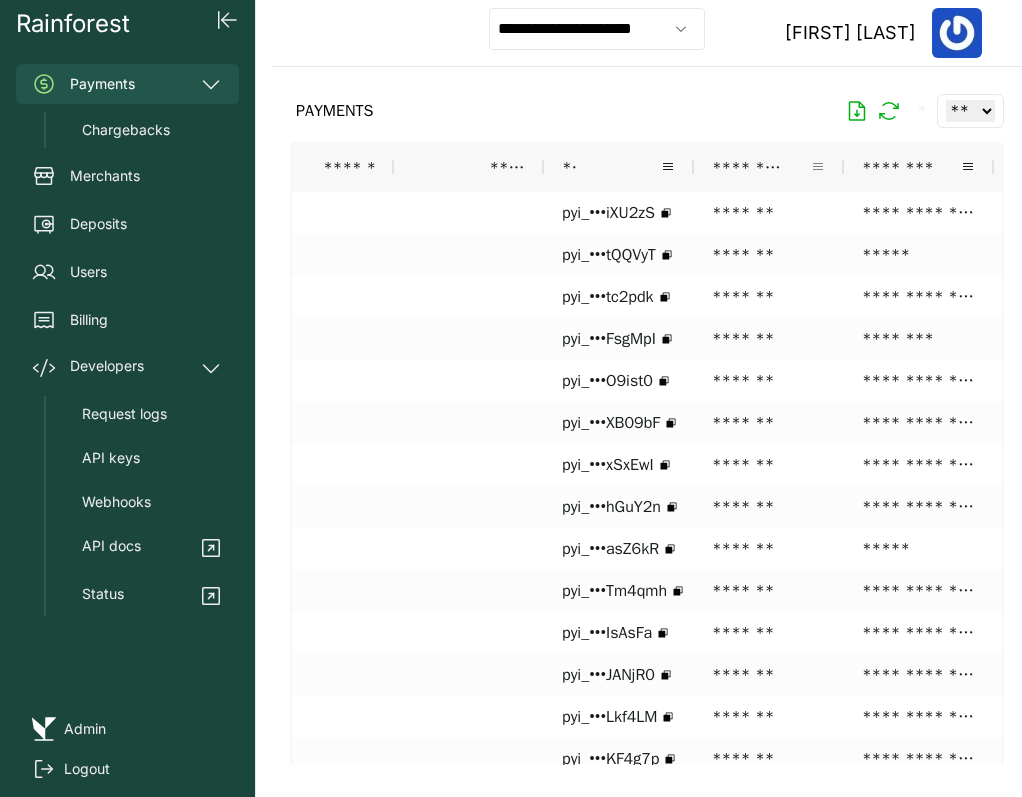 click at bounding box center [818, 167] 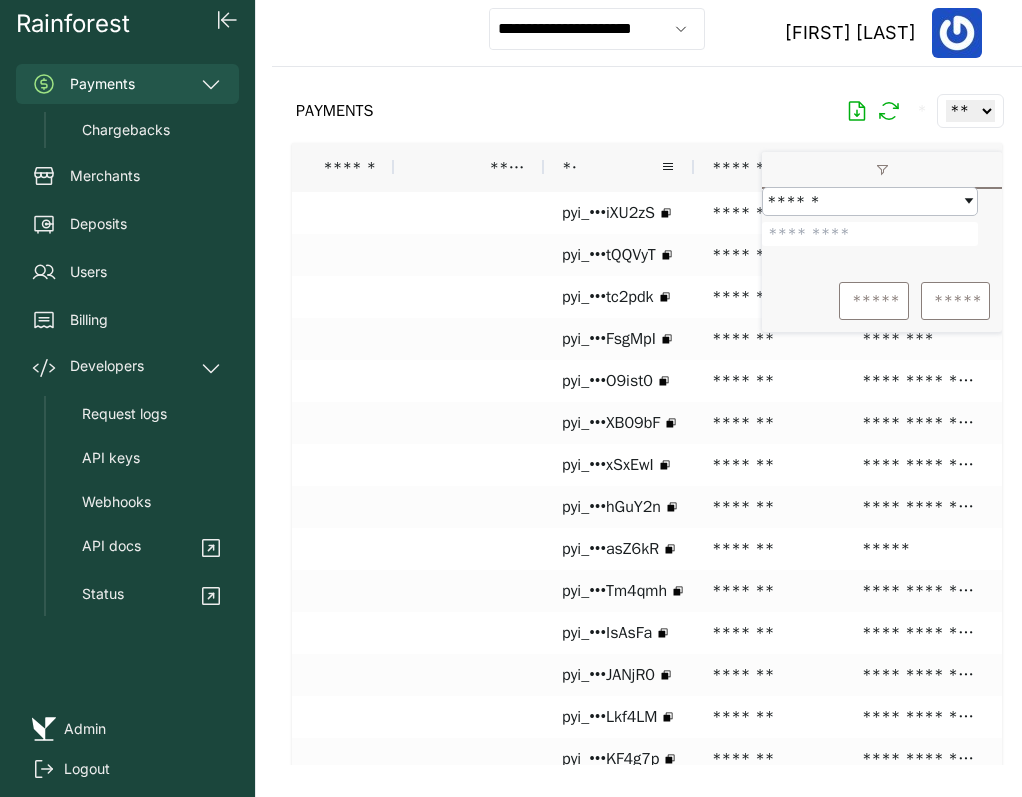 click at bounding box center (870, 234) 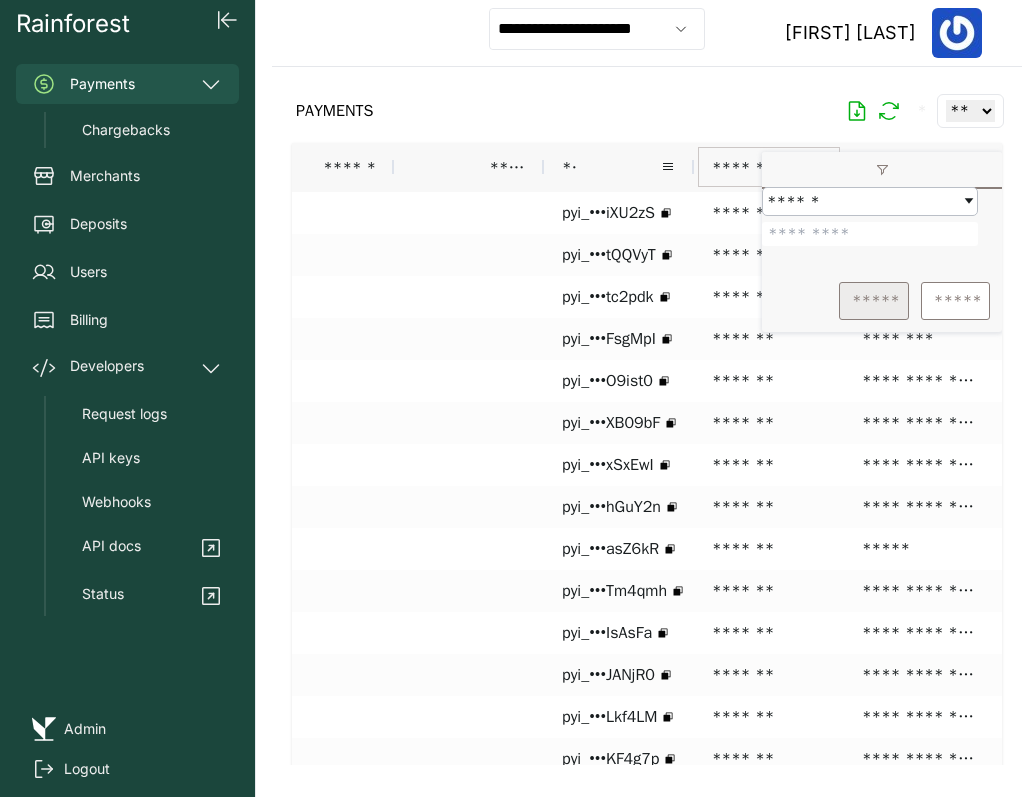 type on "*******" 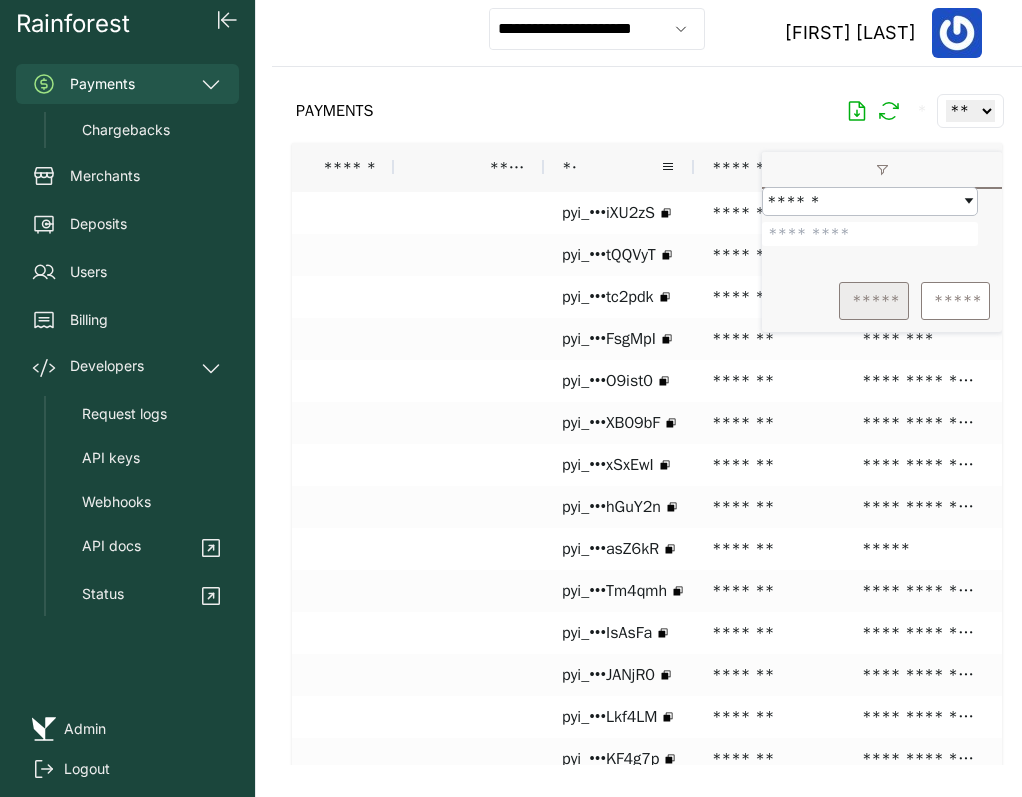 click on "*****" at bounding box center [874, 301] 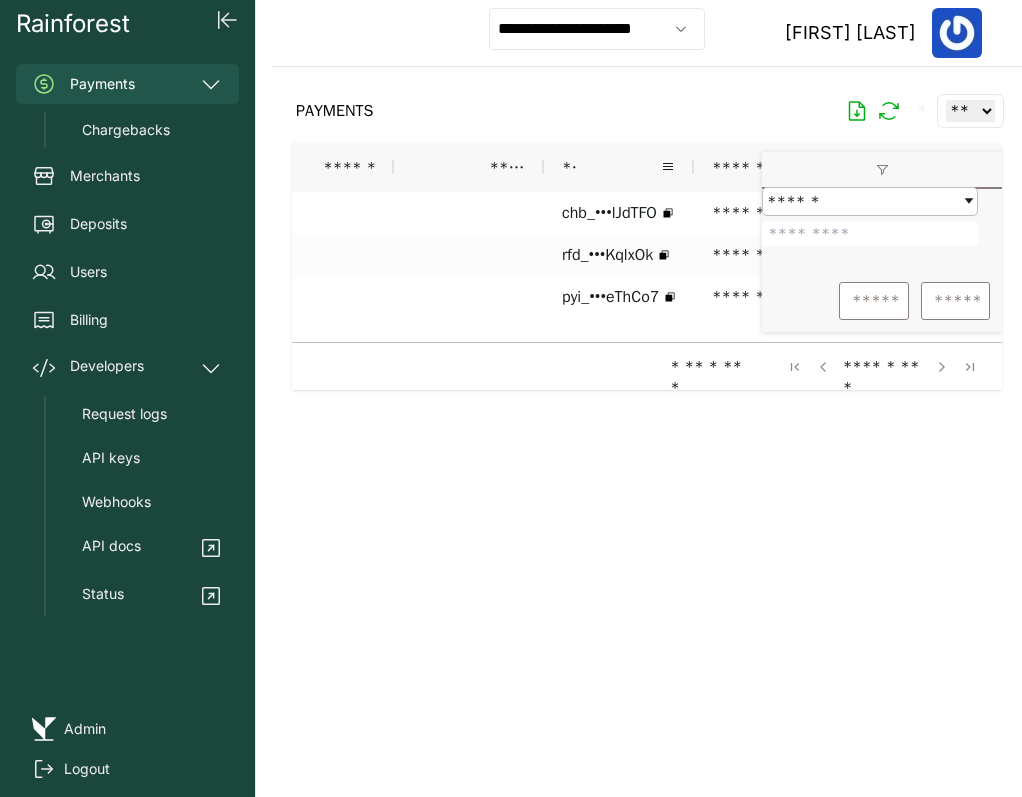 click at bounding box center (647, 416) 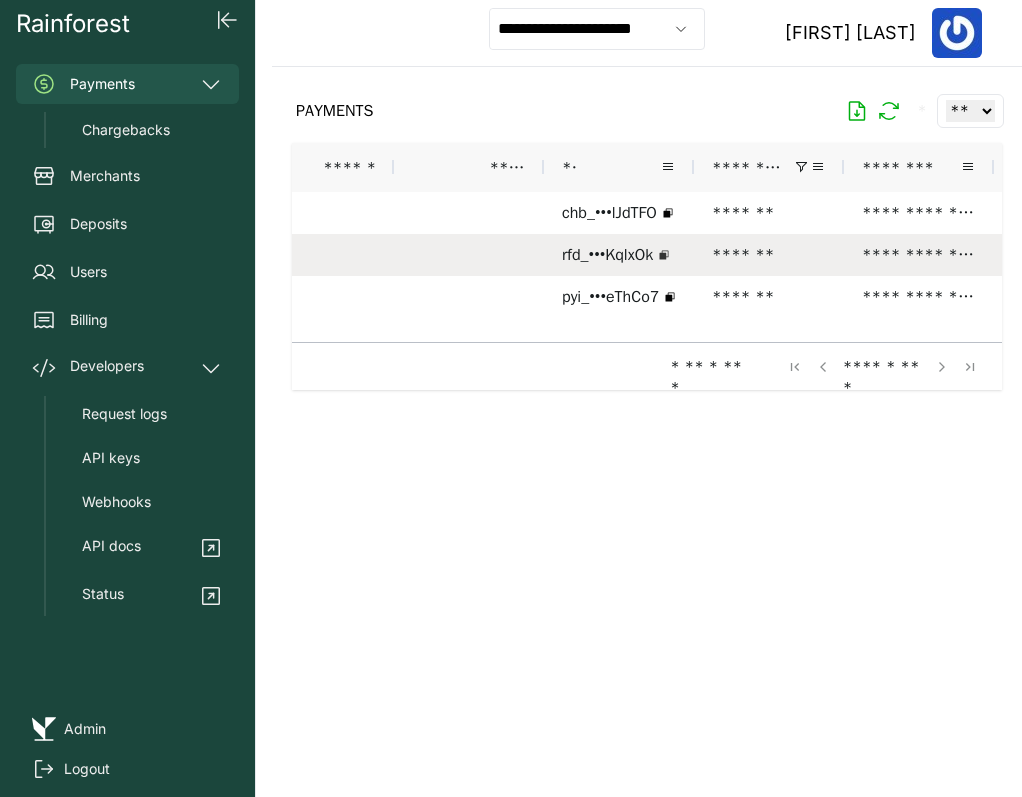 click 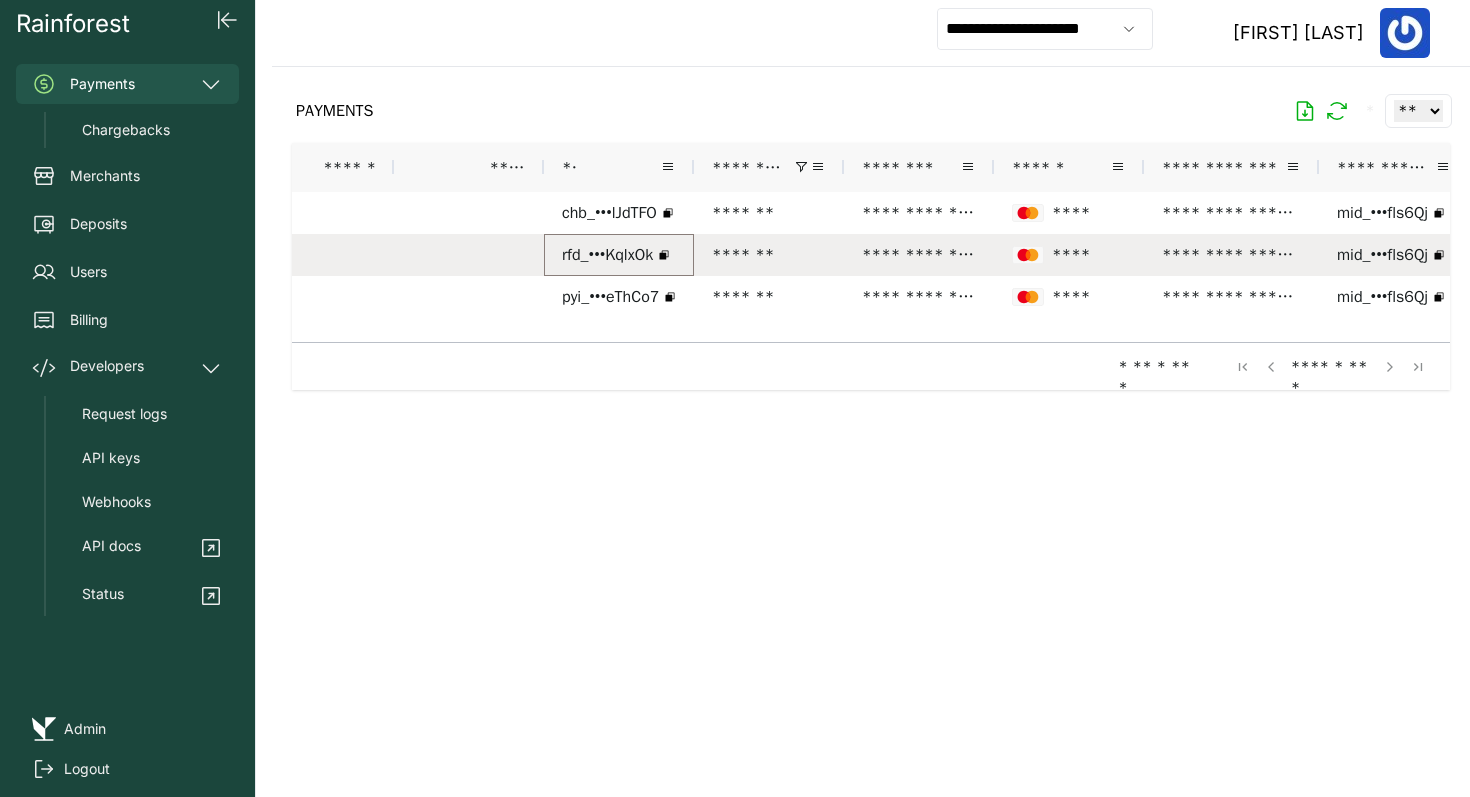 scroll, scrollTop: 0, scrollLeft: 549, axis: horizontal 